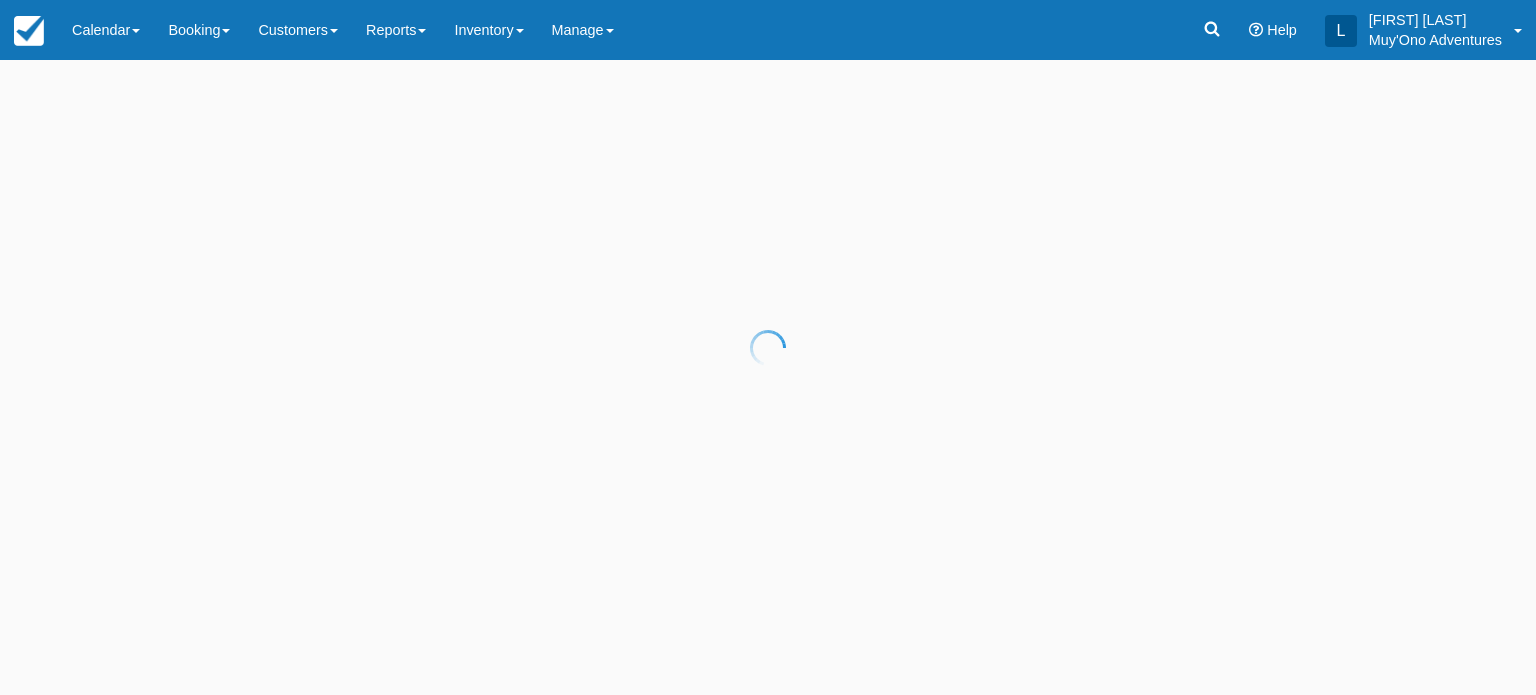 scroll, scrollTop: 0, scrollLeft: 0, axis: both 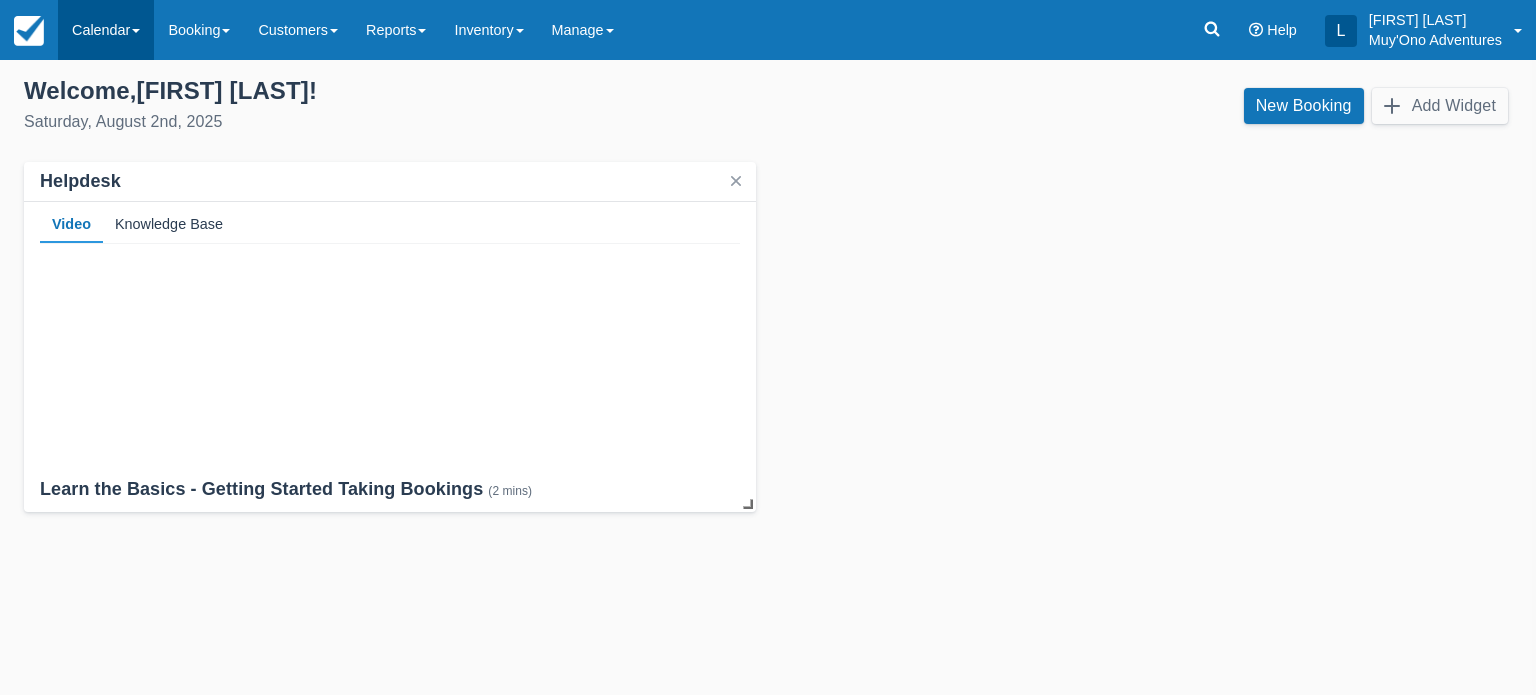 click on "Calendar" at bounding box center (106, 30) 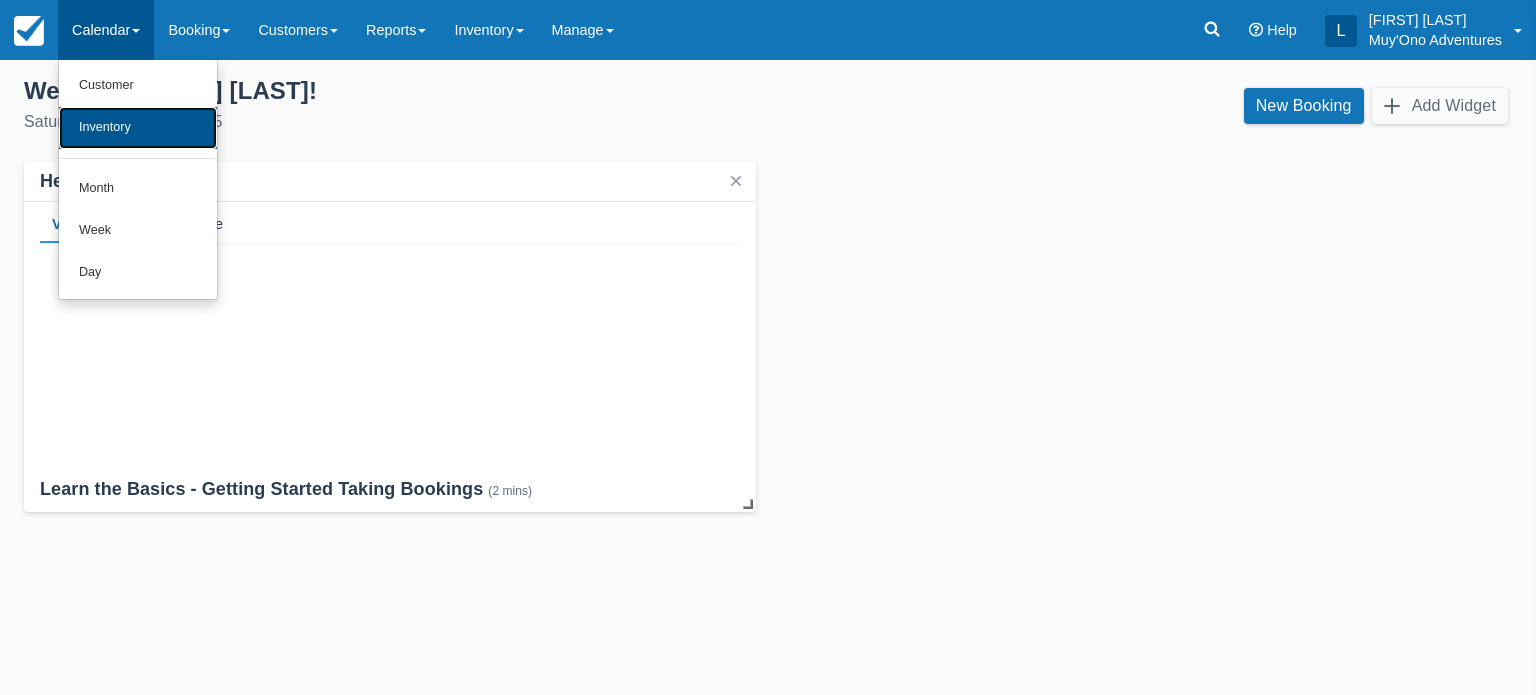 click on "Inventory" at bounding box center (138, 128) 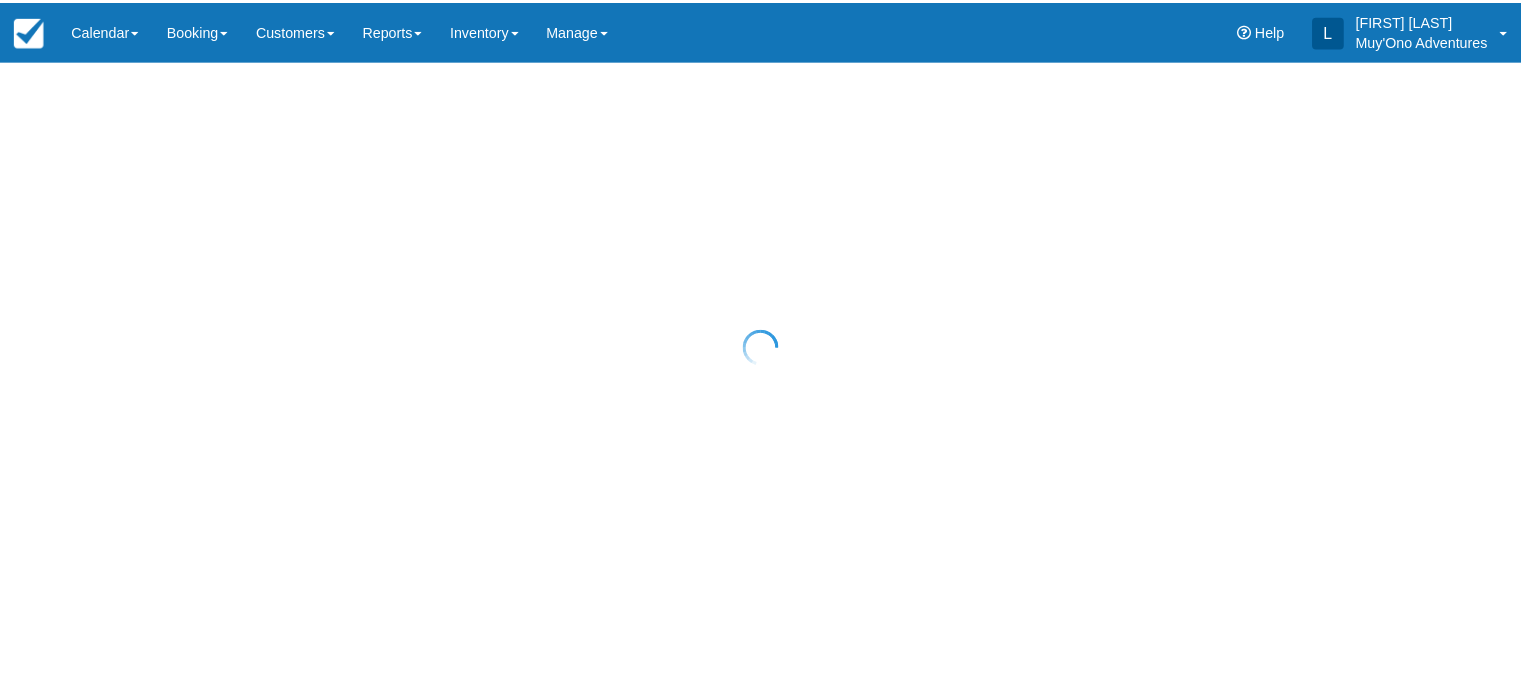 scroll, scrollTop: 0, scrollLeft: 0, axis: both 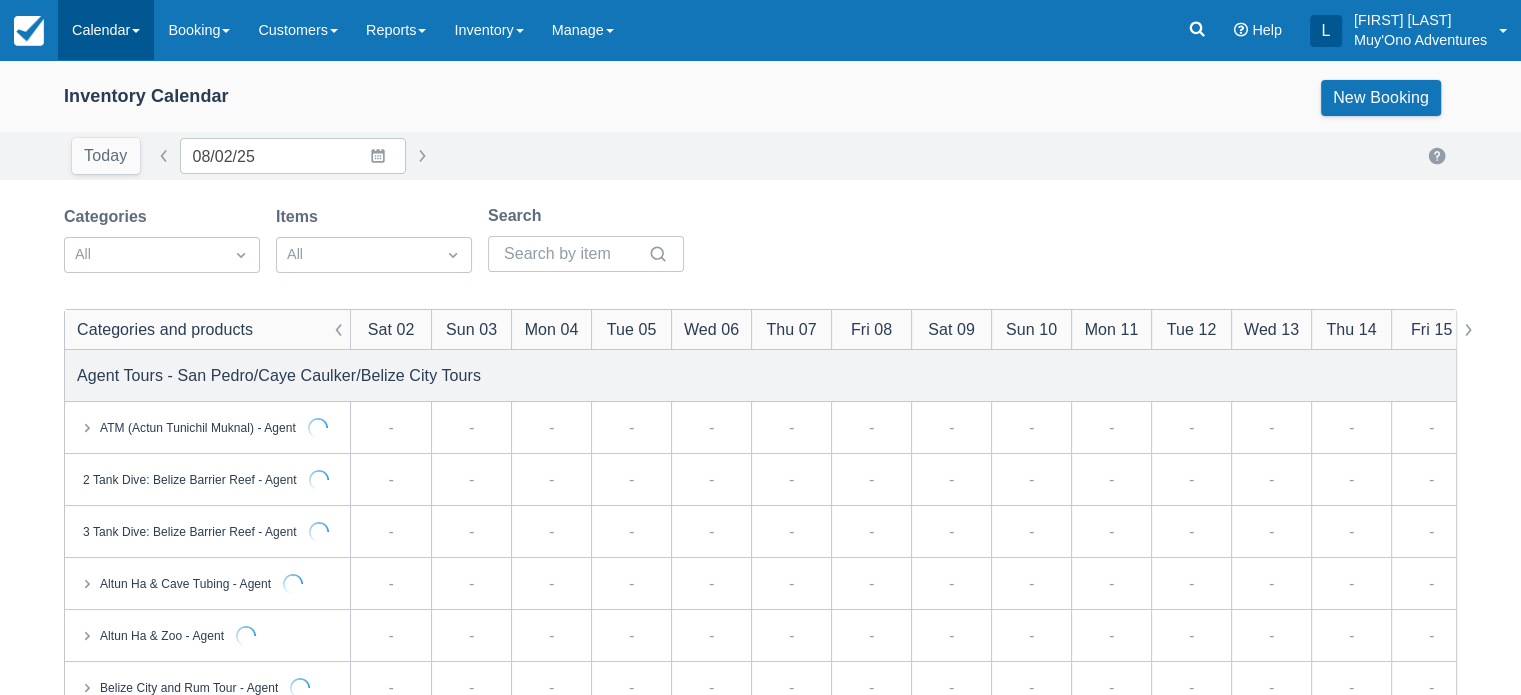 click at bounding box center (136, 31) 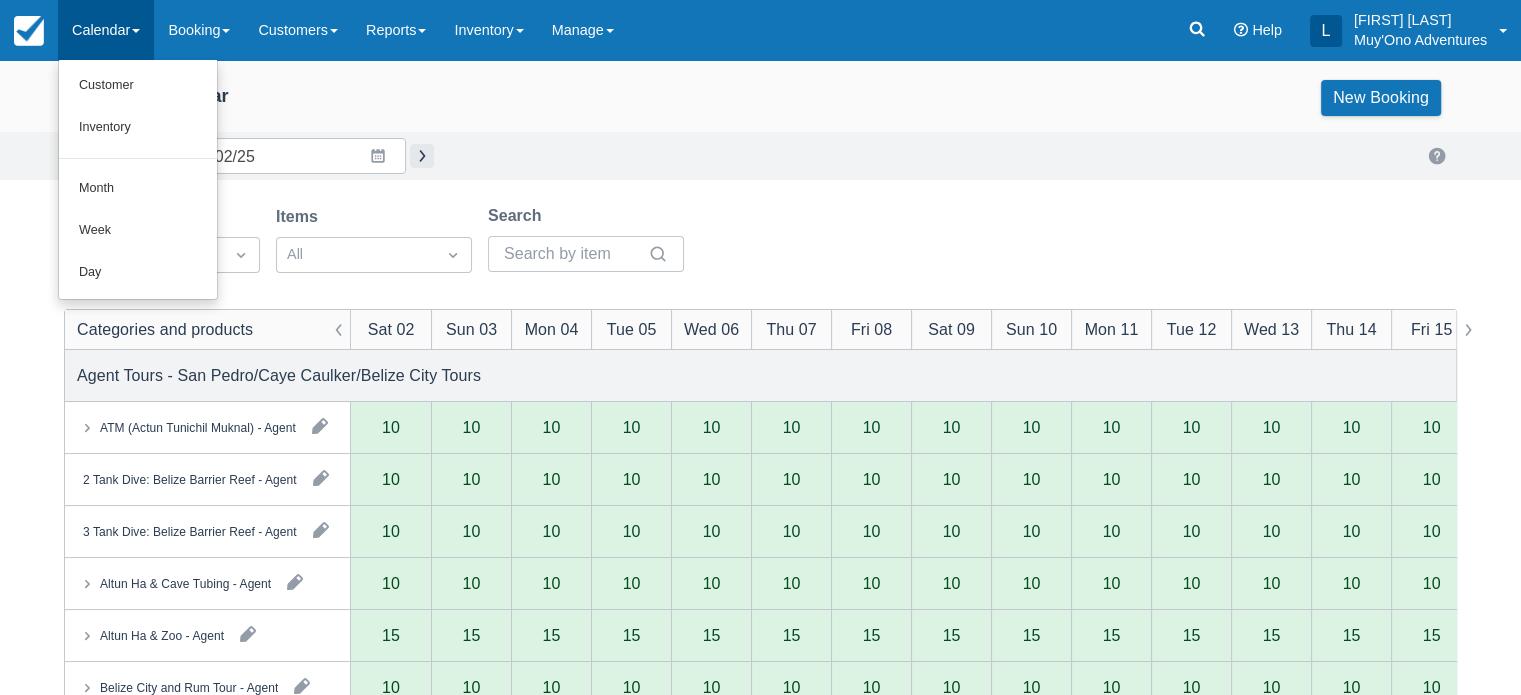 click at bounding box center (422, 156) 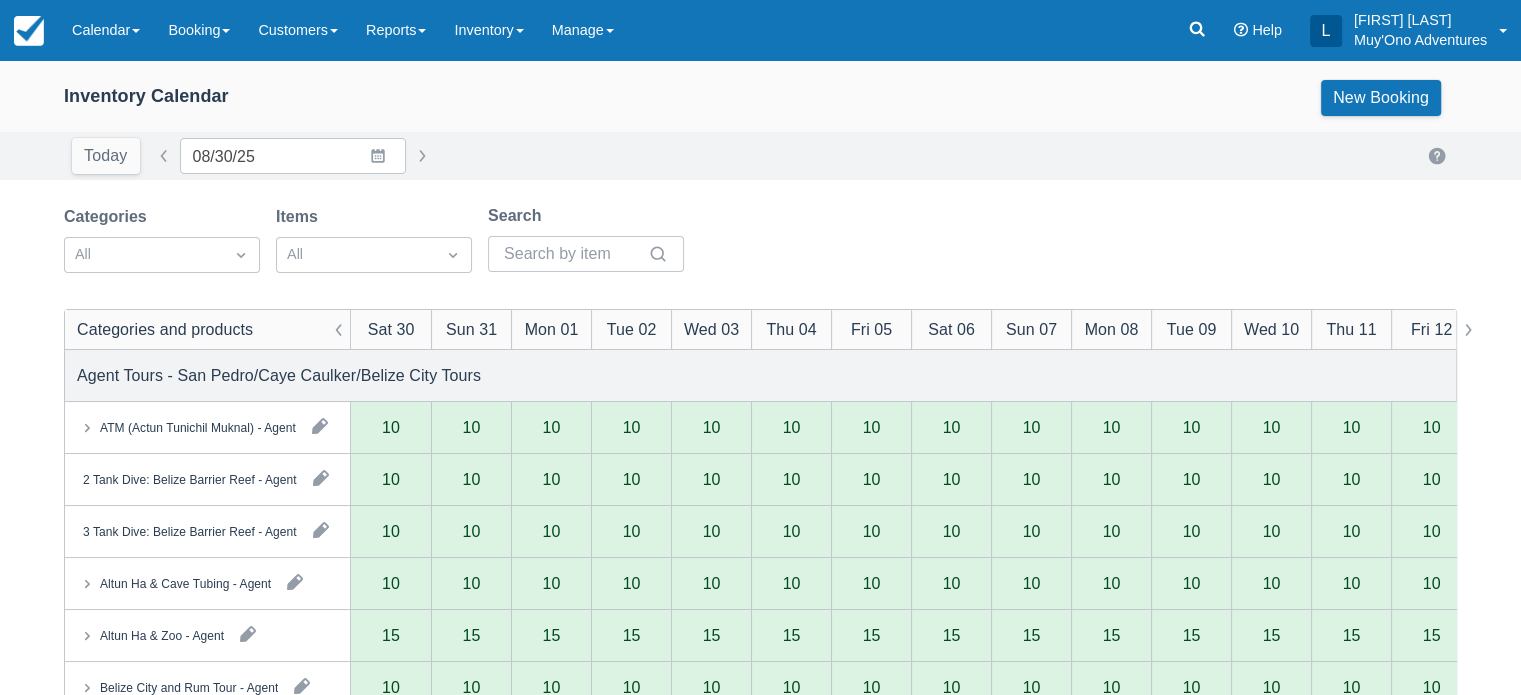 click on "Categories All Items All Search" at bounding box center (382, 244) 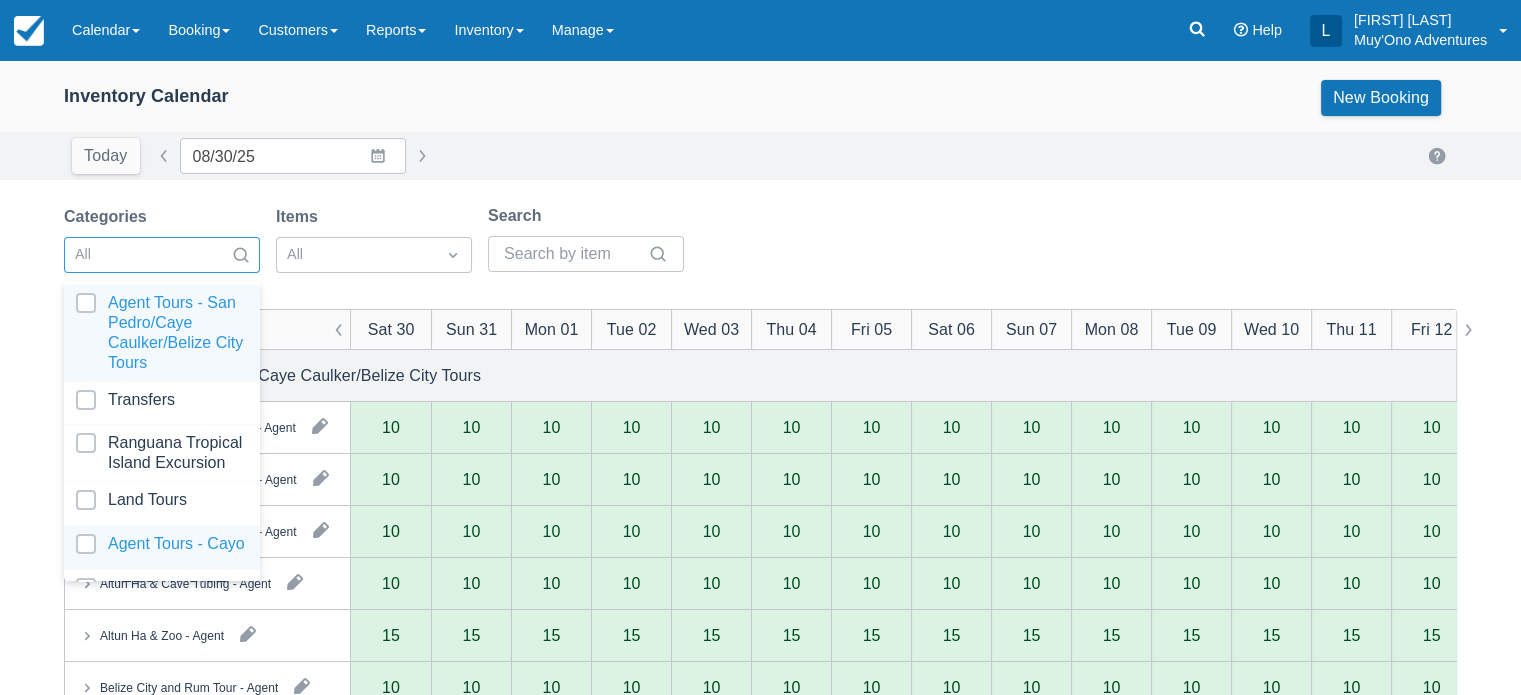 scroll, scrollTop: 201, scrollLeft: 0, axis: vertical 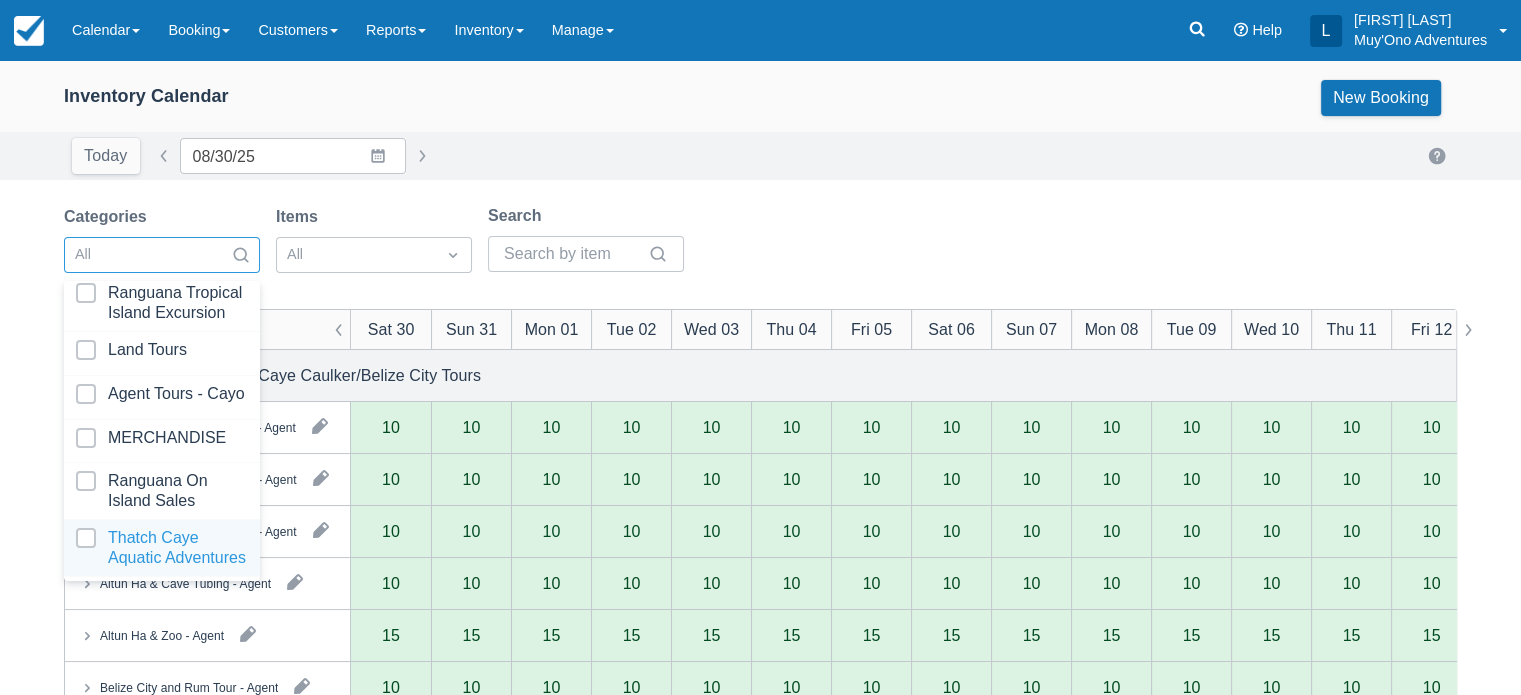 click at bounding box center [162, 548] 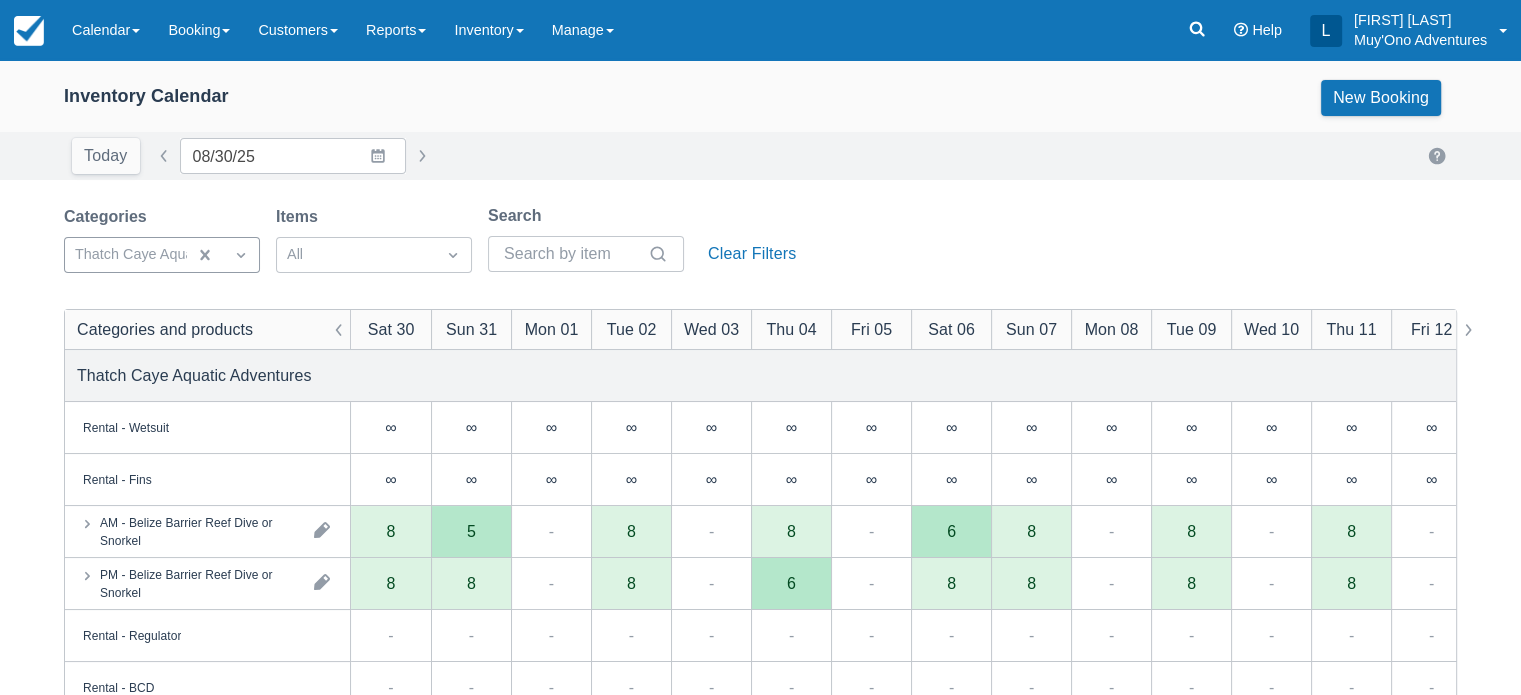 click on "Today Date 08/30/25 Navigate forward to interact with the calendar and select a date. Press the question mark key to get the keyboard shortcuts for changing dates." at bounding box center (760, 156) 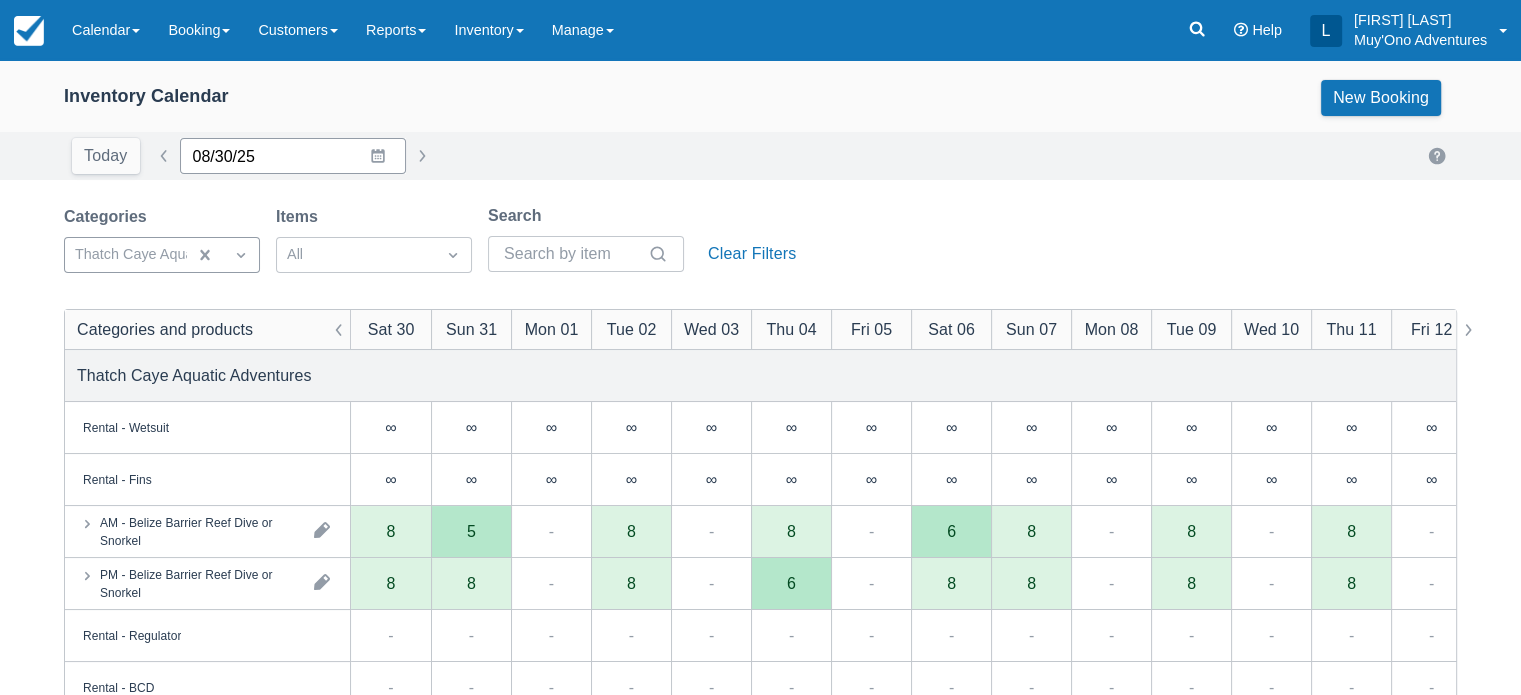 click on "08/30/25" at bounding box center (293, 156) 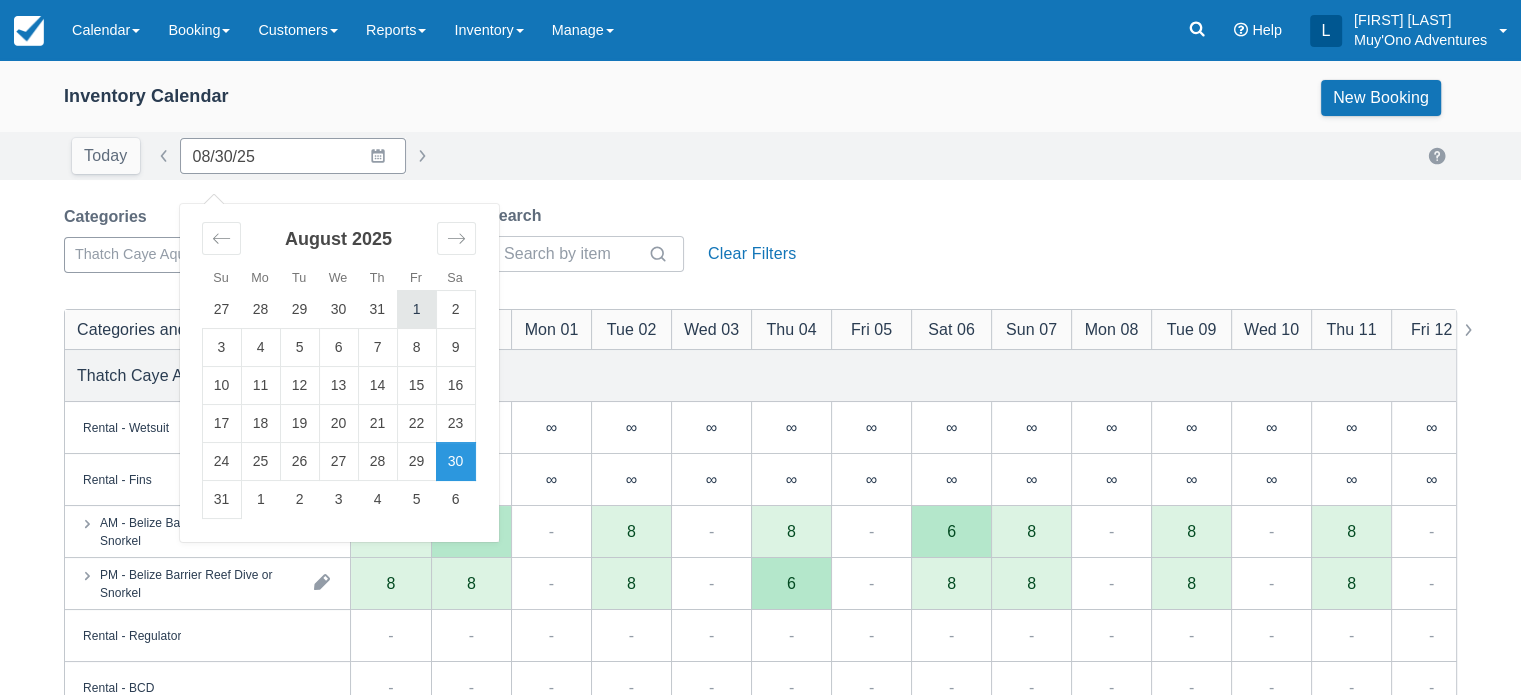 click on "1" at bounding box center (416, 310) 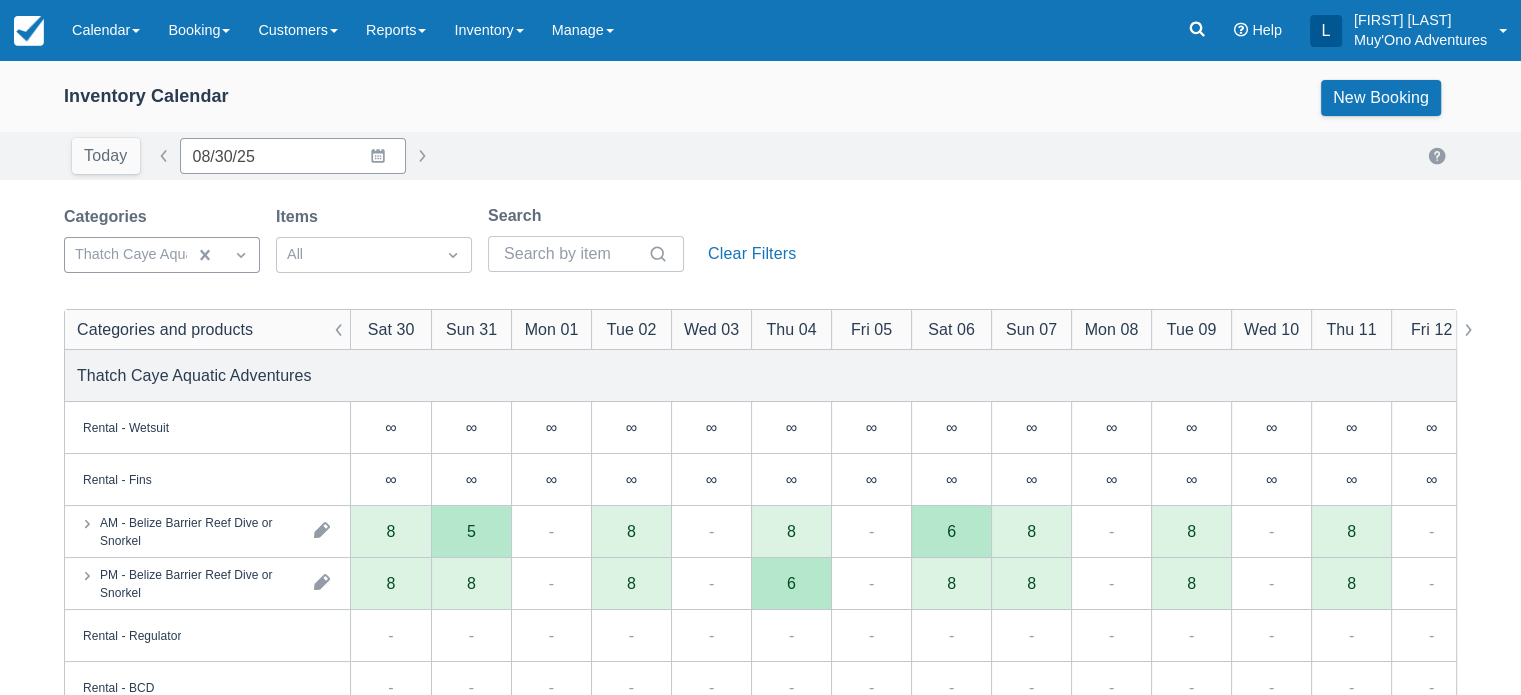 type on "08/01/25" 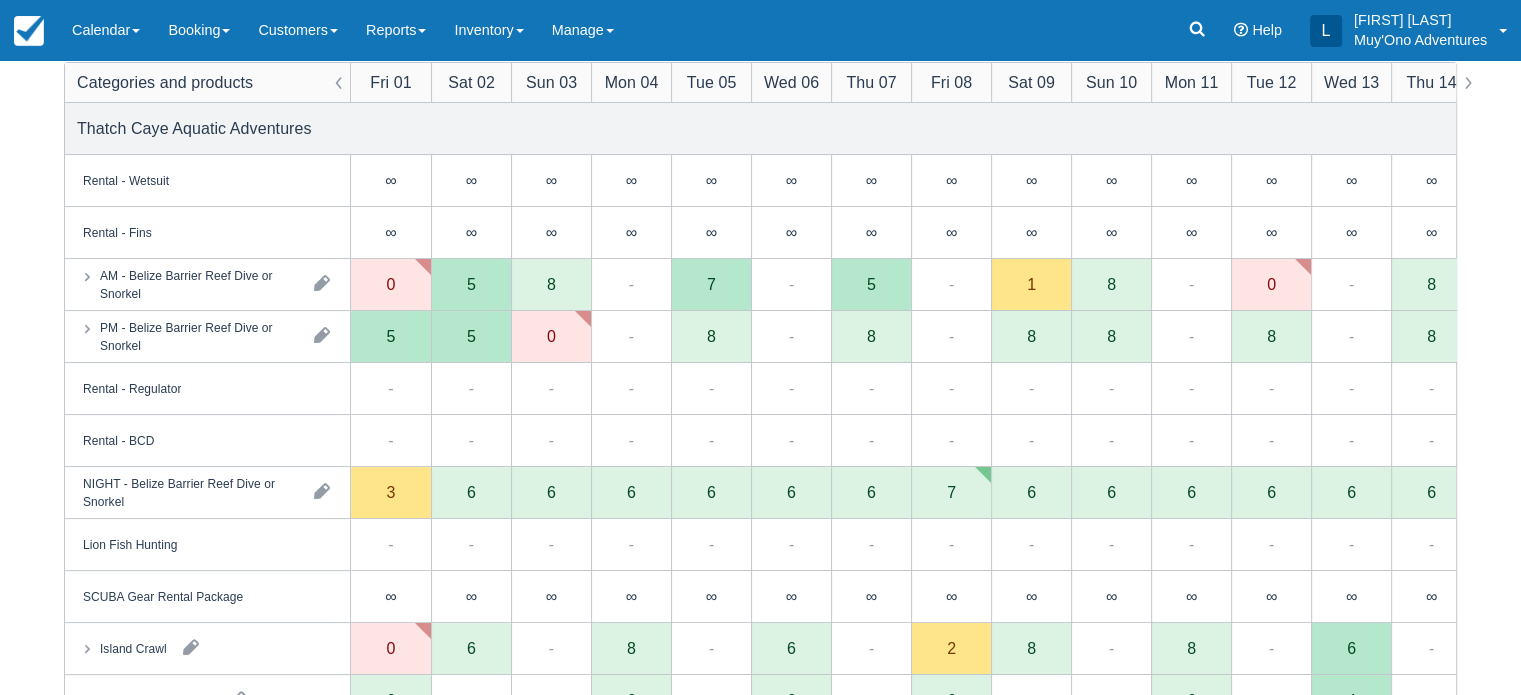 scroll, scrollTop: 248, scrollLeft: 0, axis: vertical 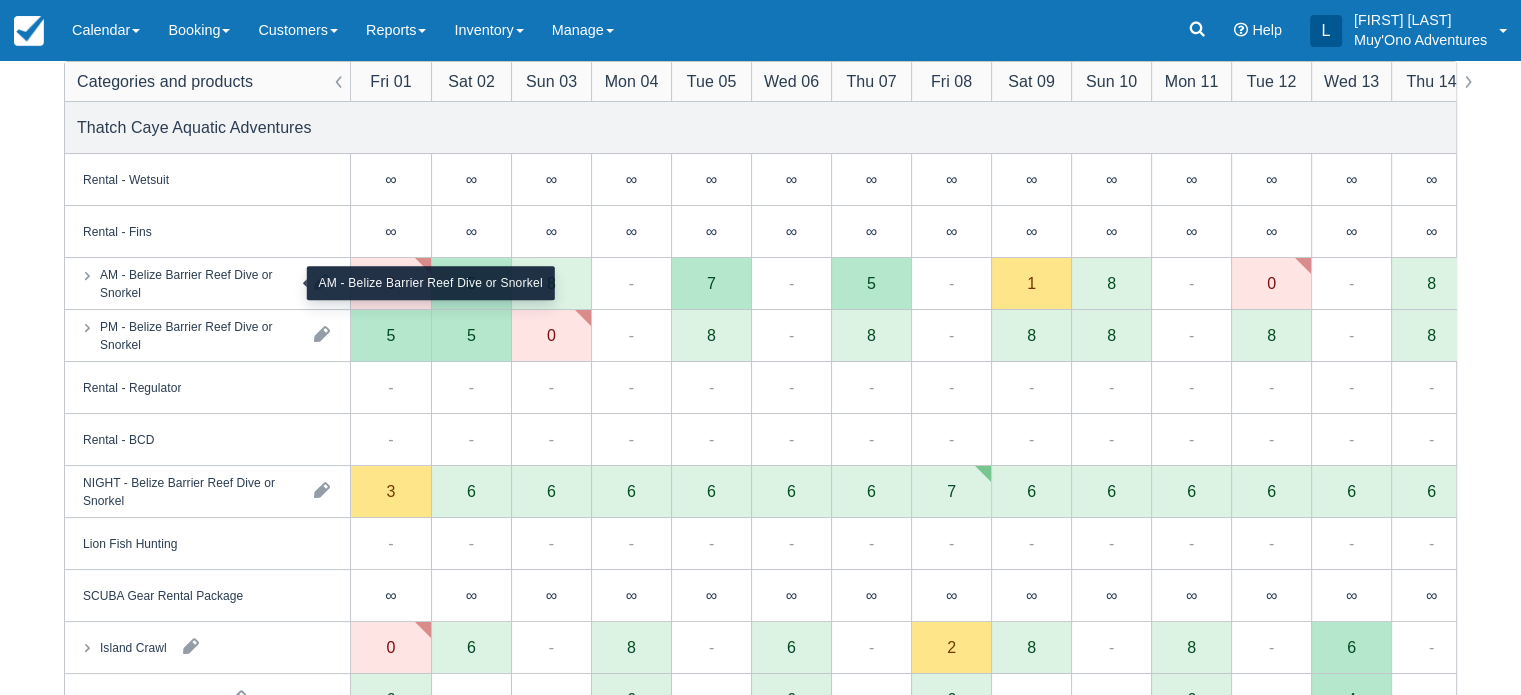 click on "AM - Belize Barrier Reef Dive or Snorkel" at bounding box center (199, 283) 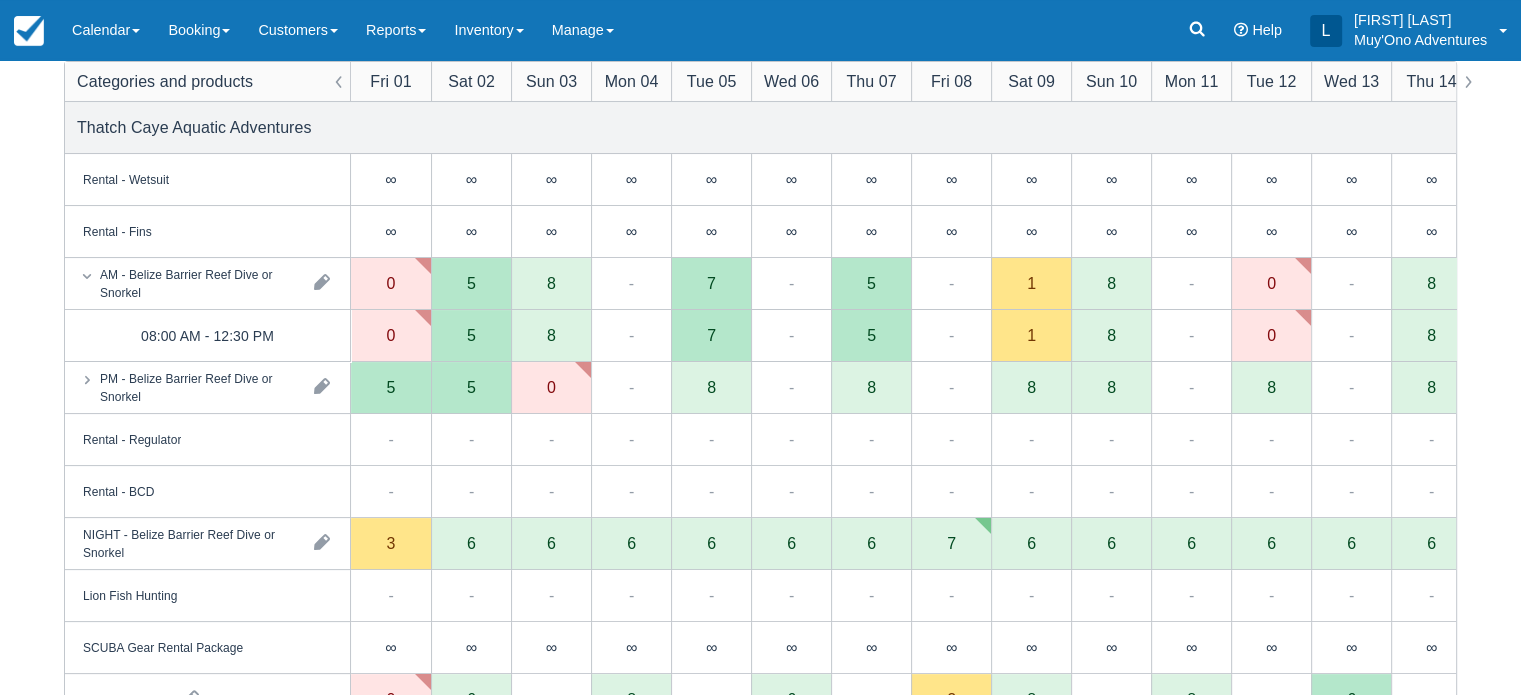 drag, startPoint x: 497, startPoint y: 343, endPoint x: 570, endPoint y: 540, distance: 210.09045 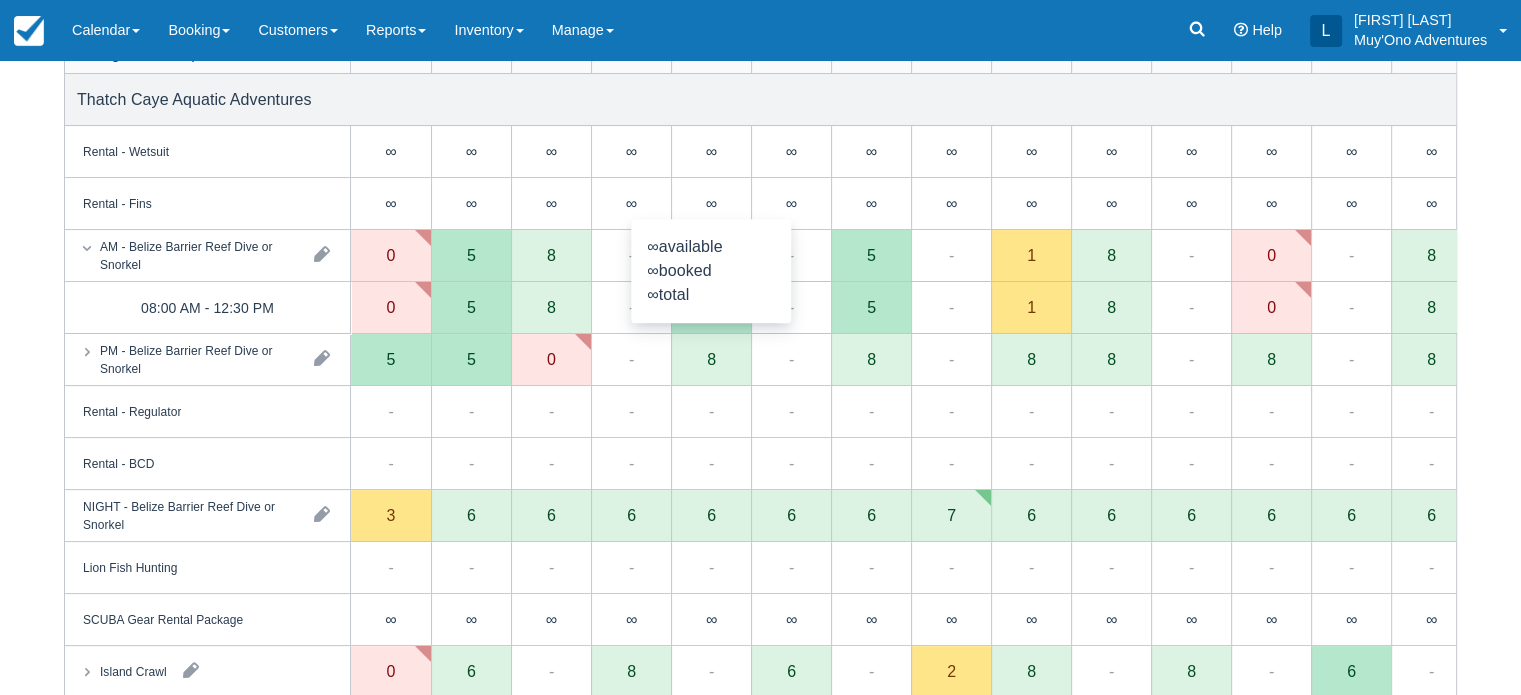 scroll, scrollTop: 284, scrollLeft: 0, axis: vertical 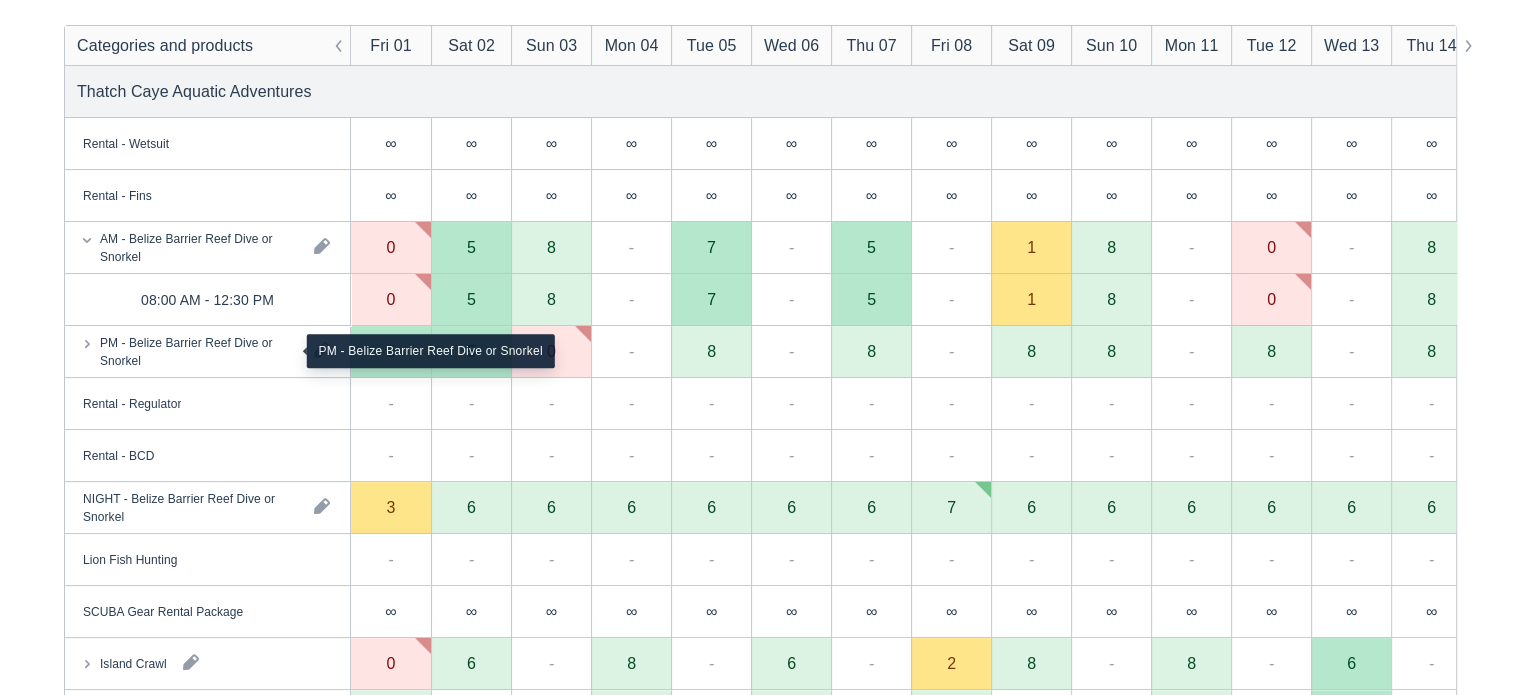 click on "PM - Belize Barrier Reef Dive or Snorkel" at bounding box center [199, 351] 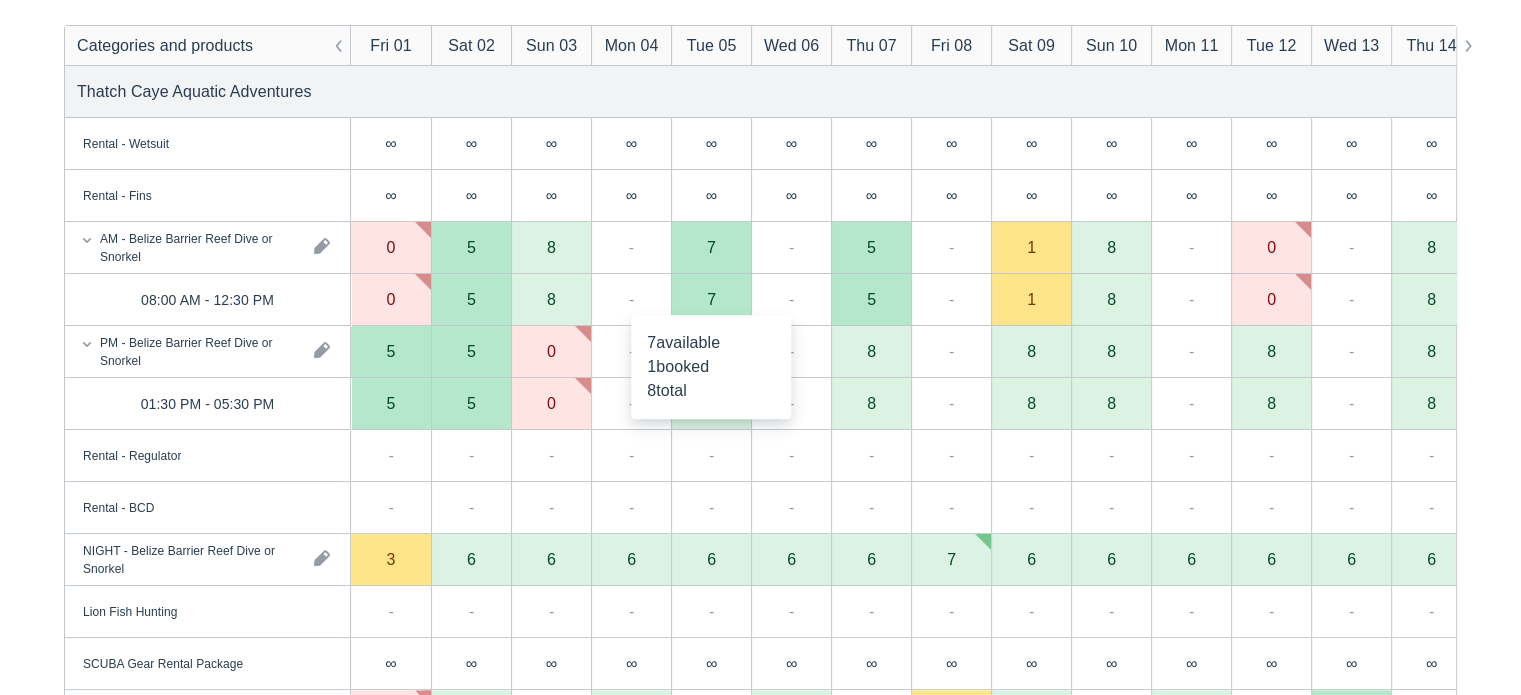 click on "7" at bounding box center [711, 300] 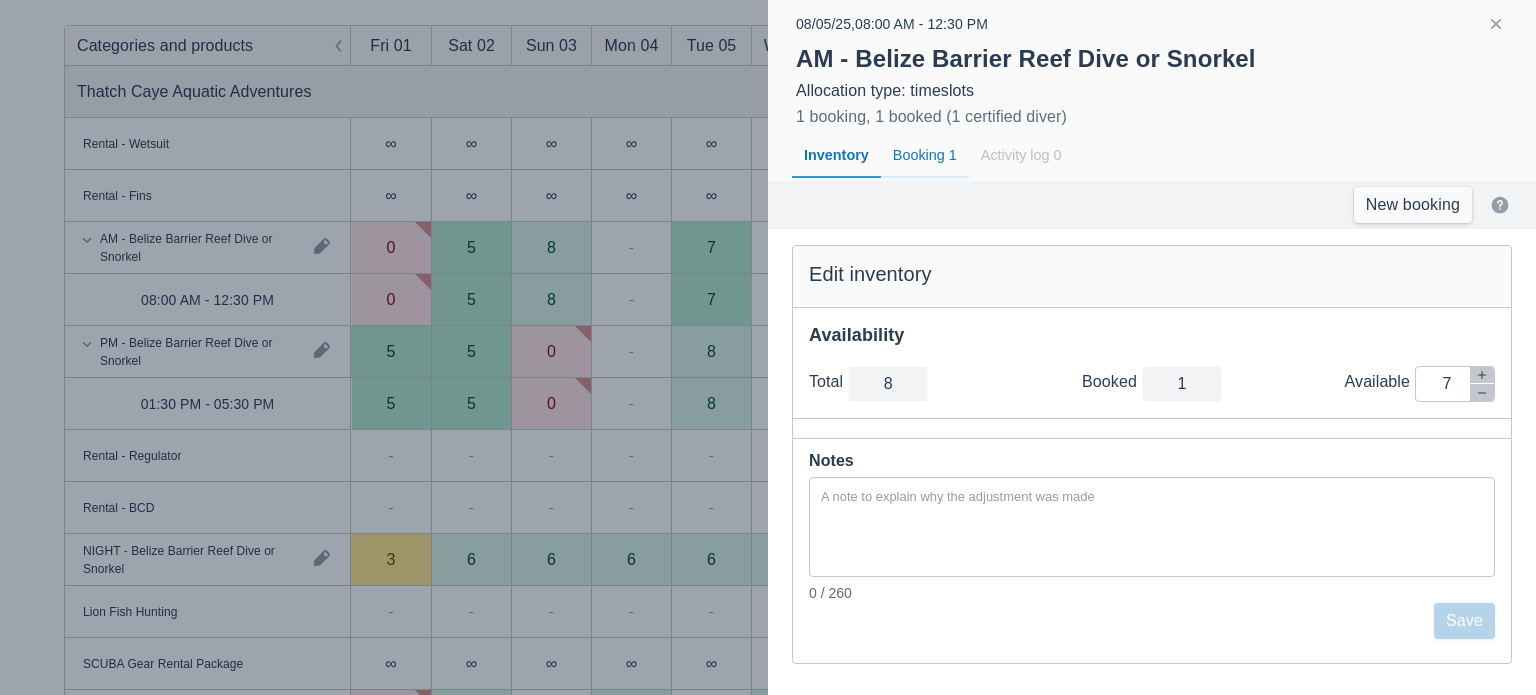 click on "Booking 1" at bounding box center (925, 156) 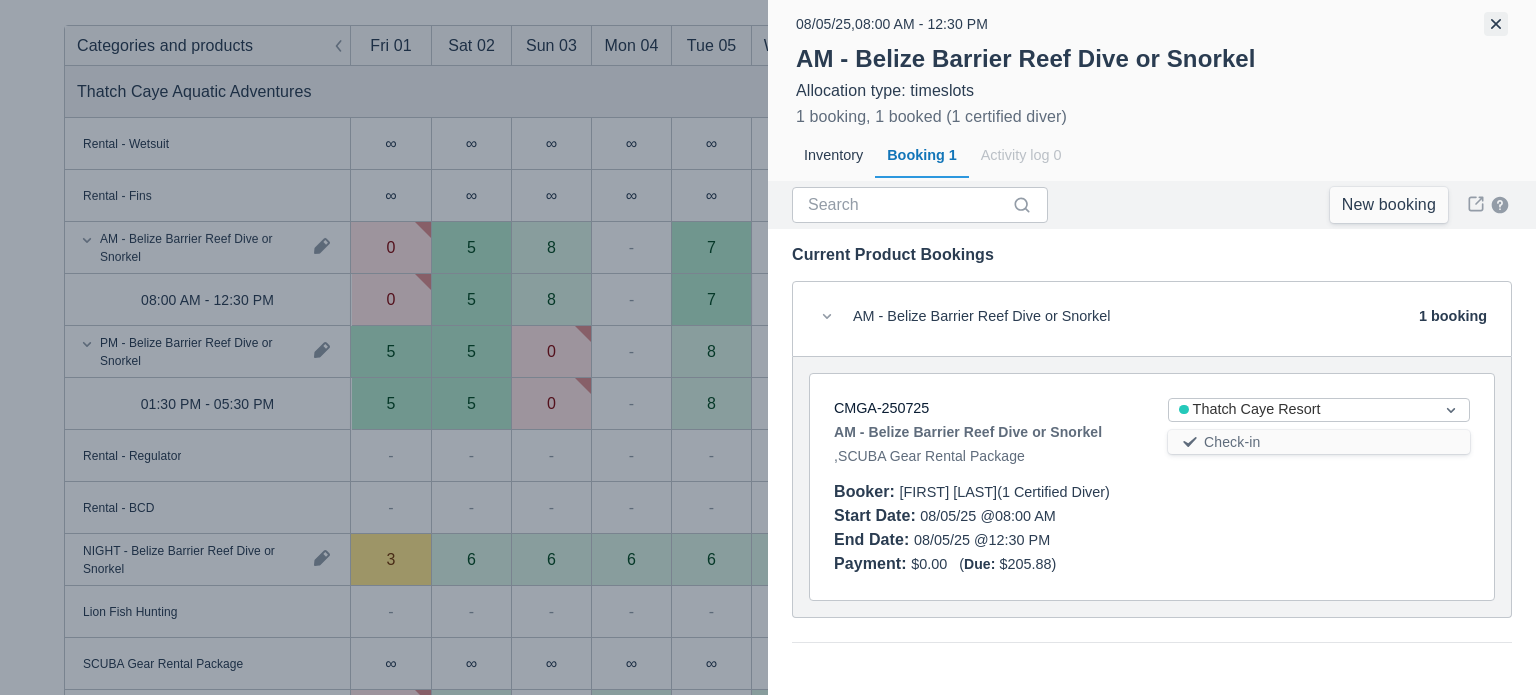 click at bounding box center (1496, 24) 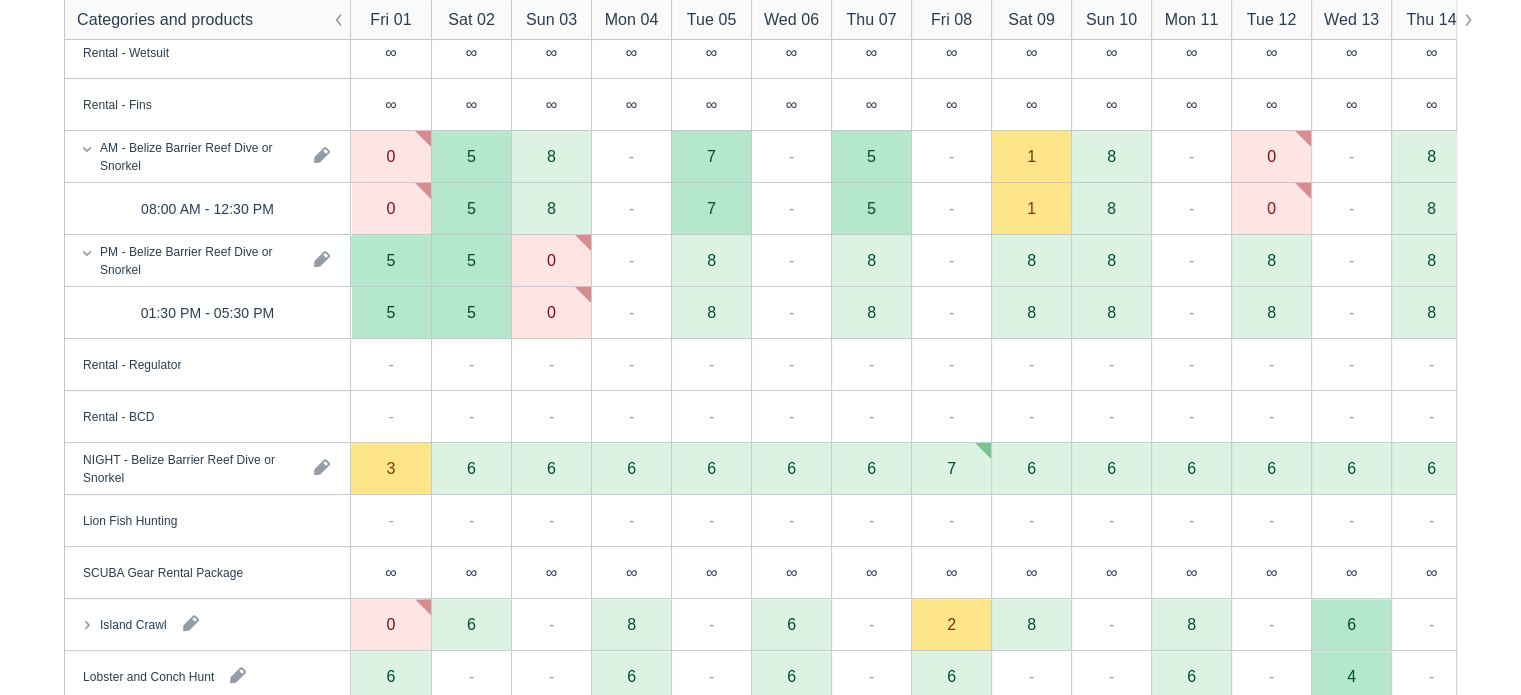 scroll, scrollTop: 376, scrollLeft: 0, axis: vertical 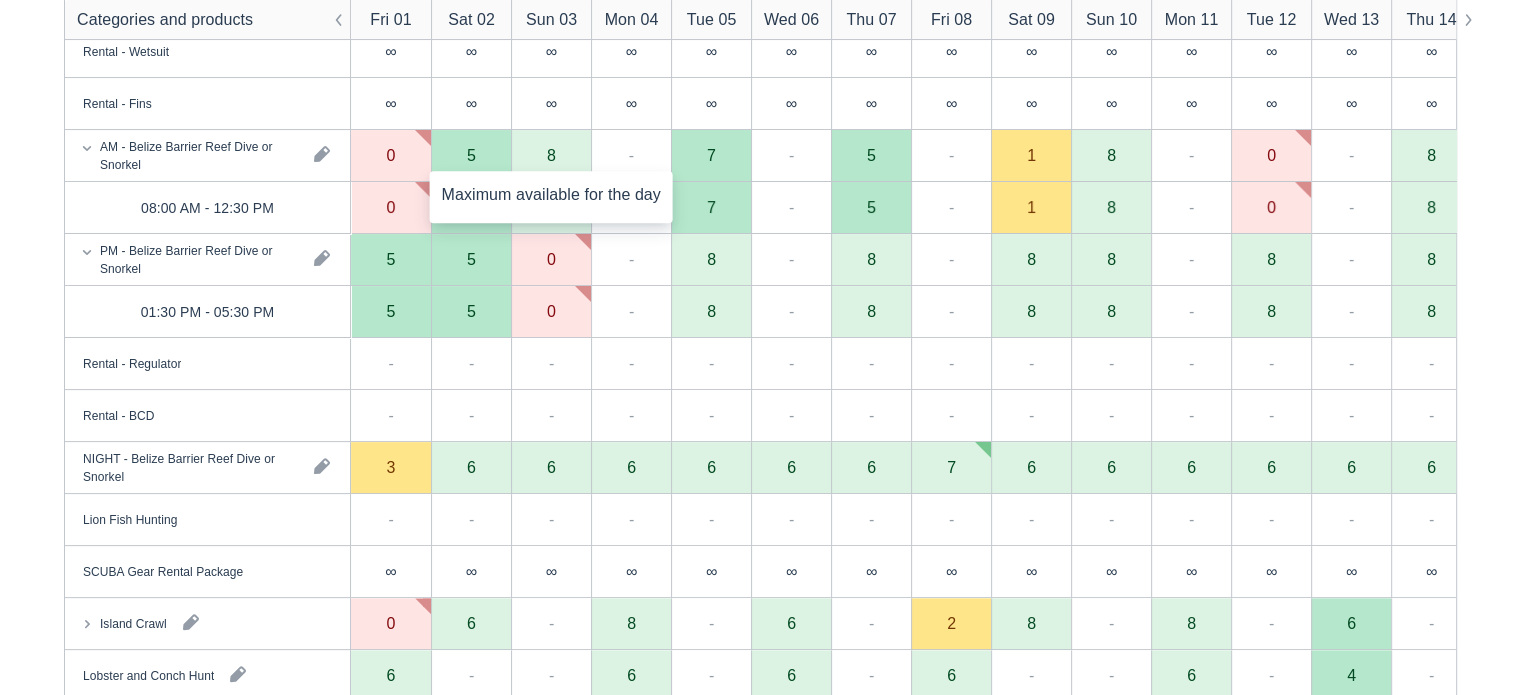 click on "8" at bounding box center (551, 156) 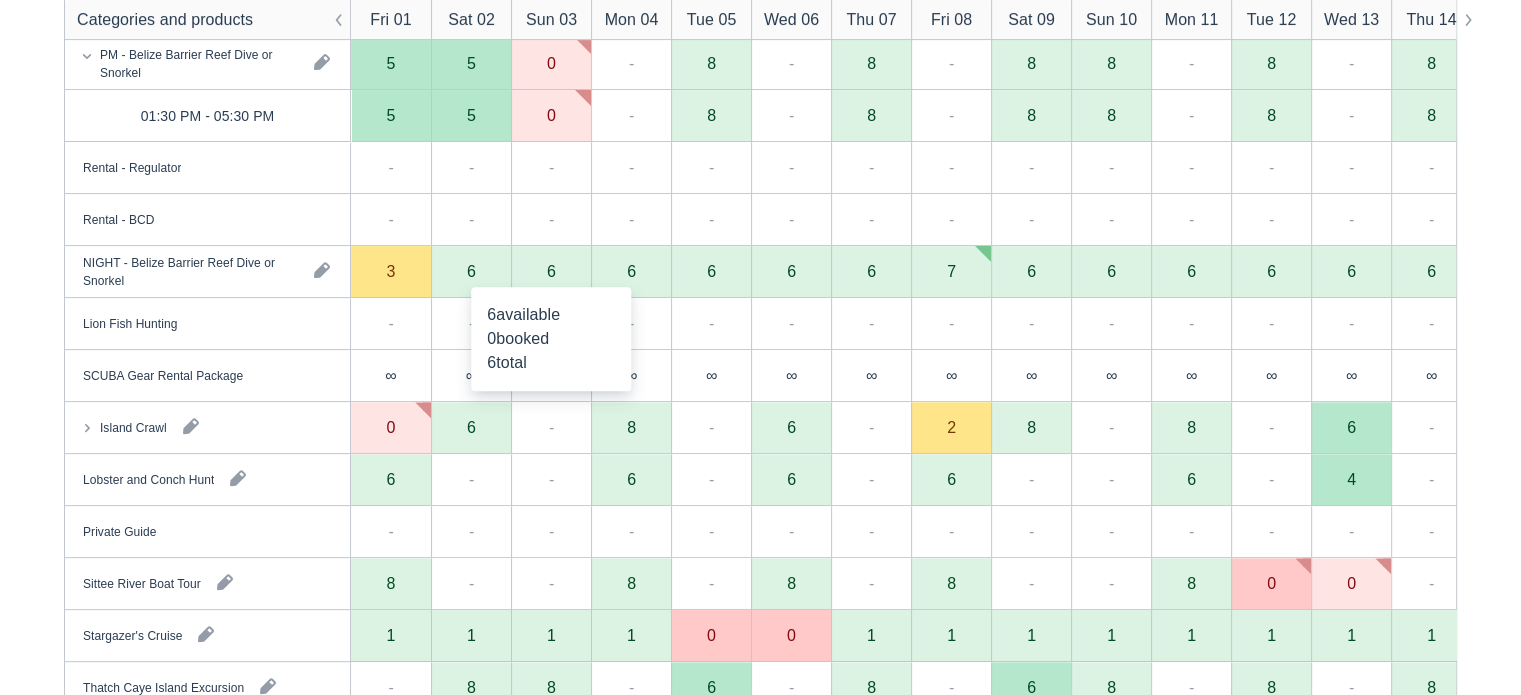scroll, scrollTop: 574, scrollLeft: 0, axis: vertical 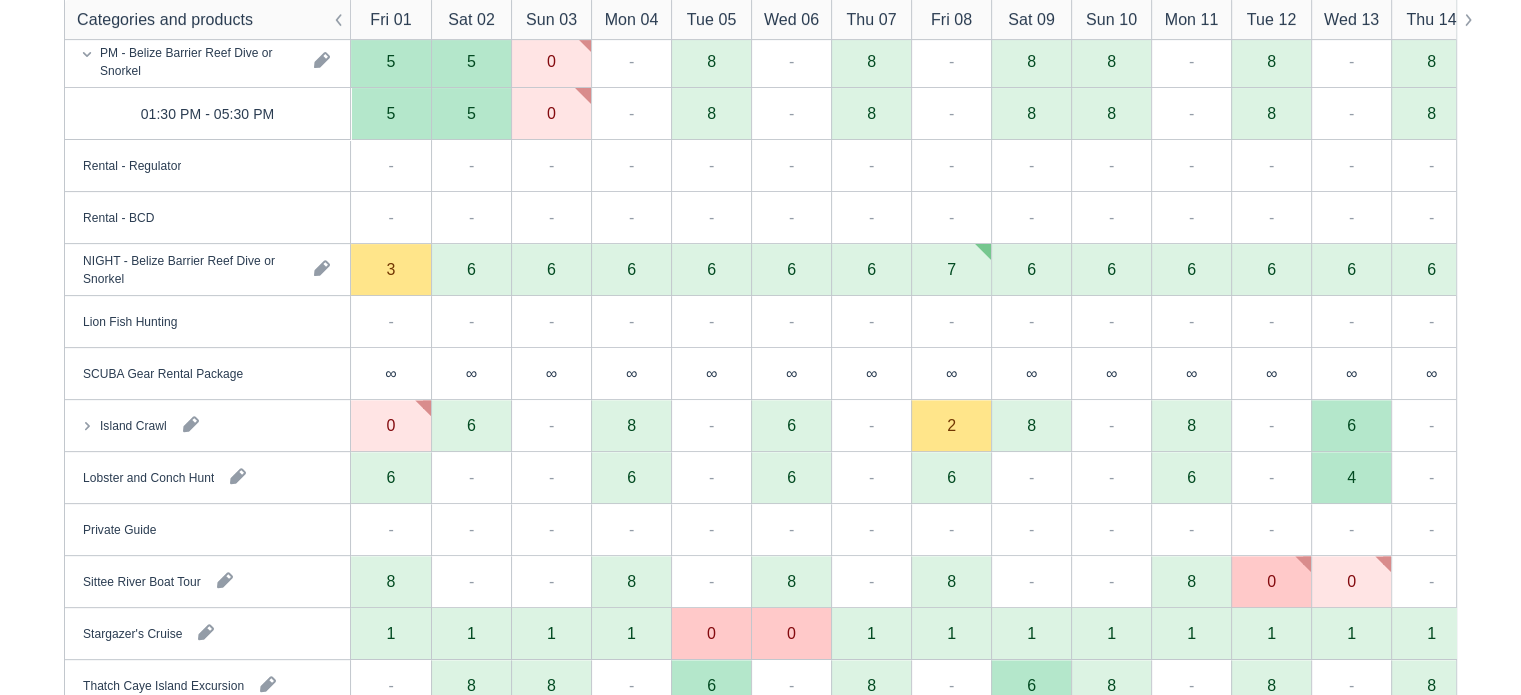 click on "-" at bounding box center [471, 218] 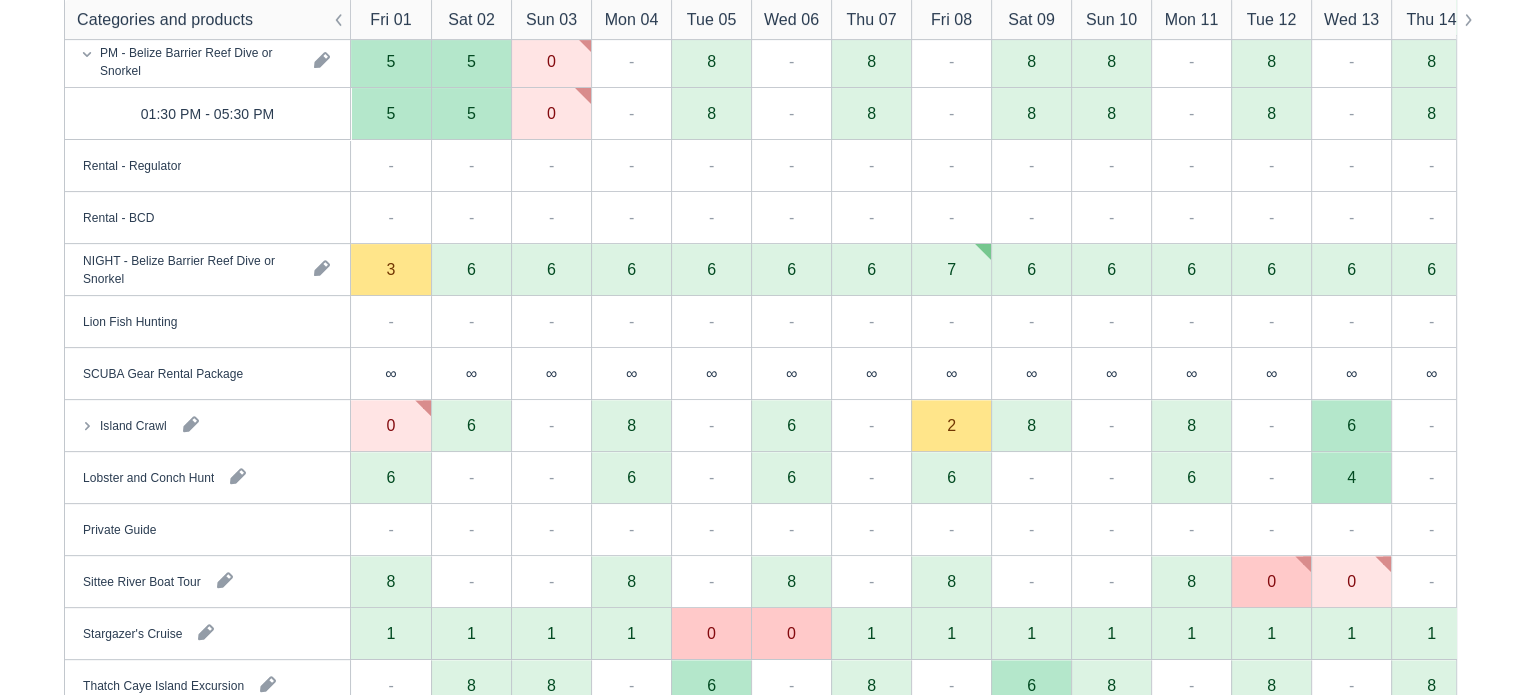 scroll, scrollTop: 0, scrollLeft: 0, axis: both 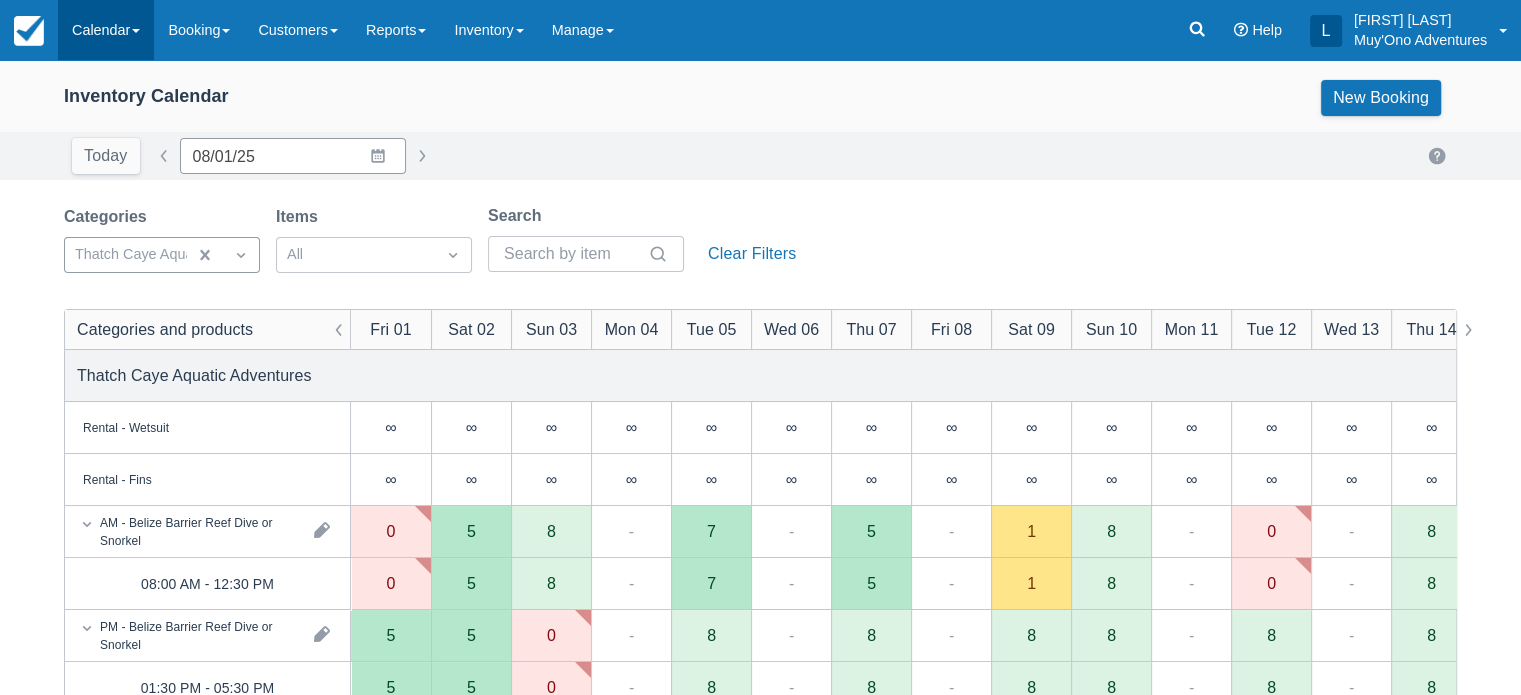 click on "Calendar" at bounding box center [106, 30] 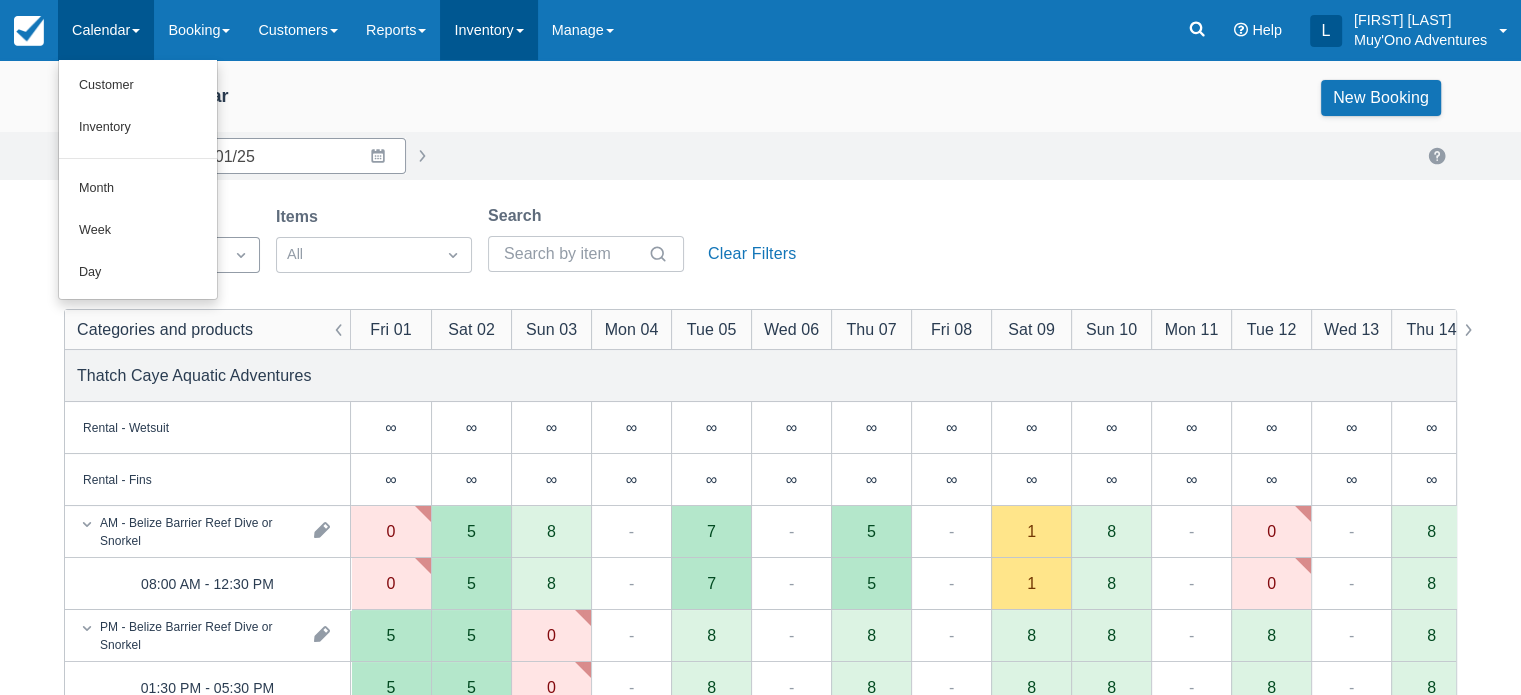 click on "Inventory" at bounding box center (488, 30) 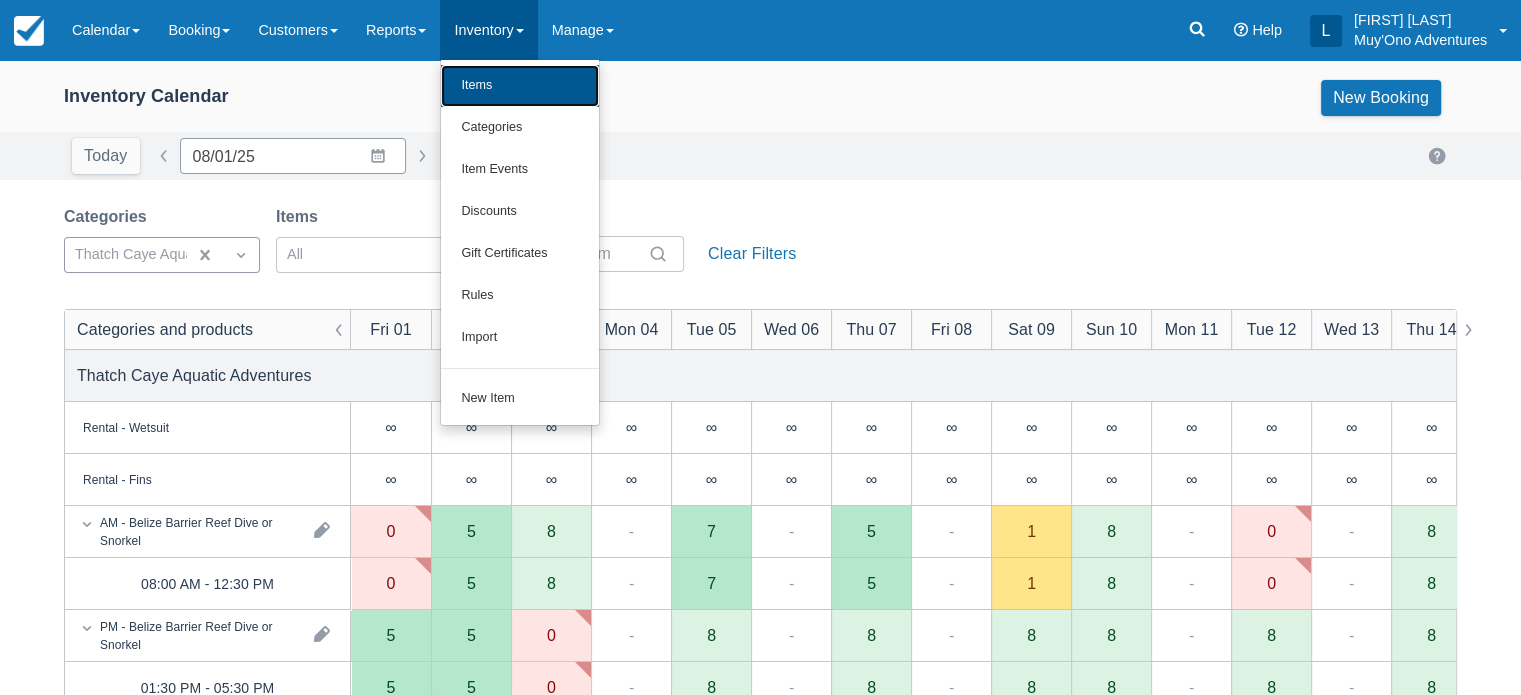 click on "Items" at bounding box center (520, 86) 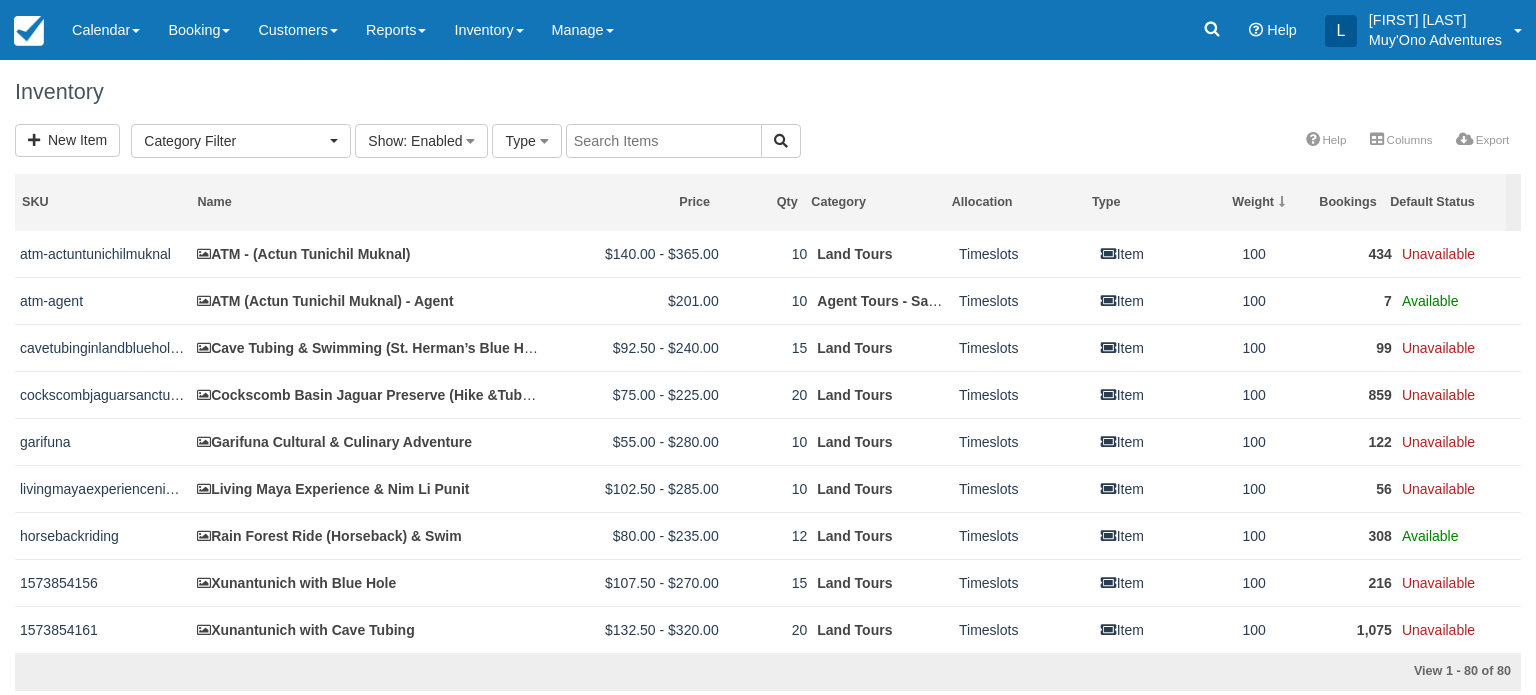 scroll, scrollTop: 0, scrollLeft: 0, axis: both 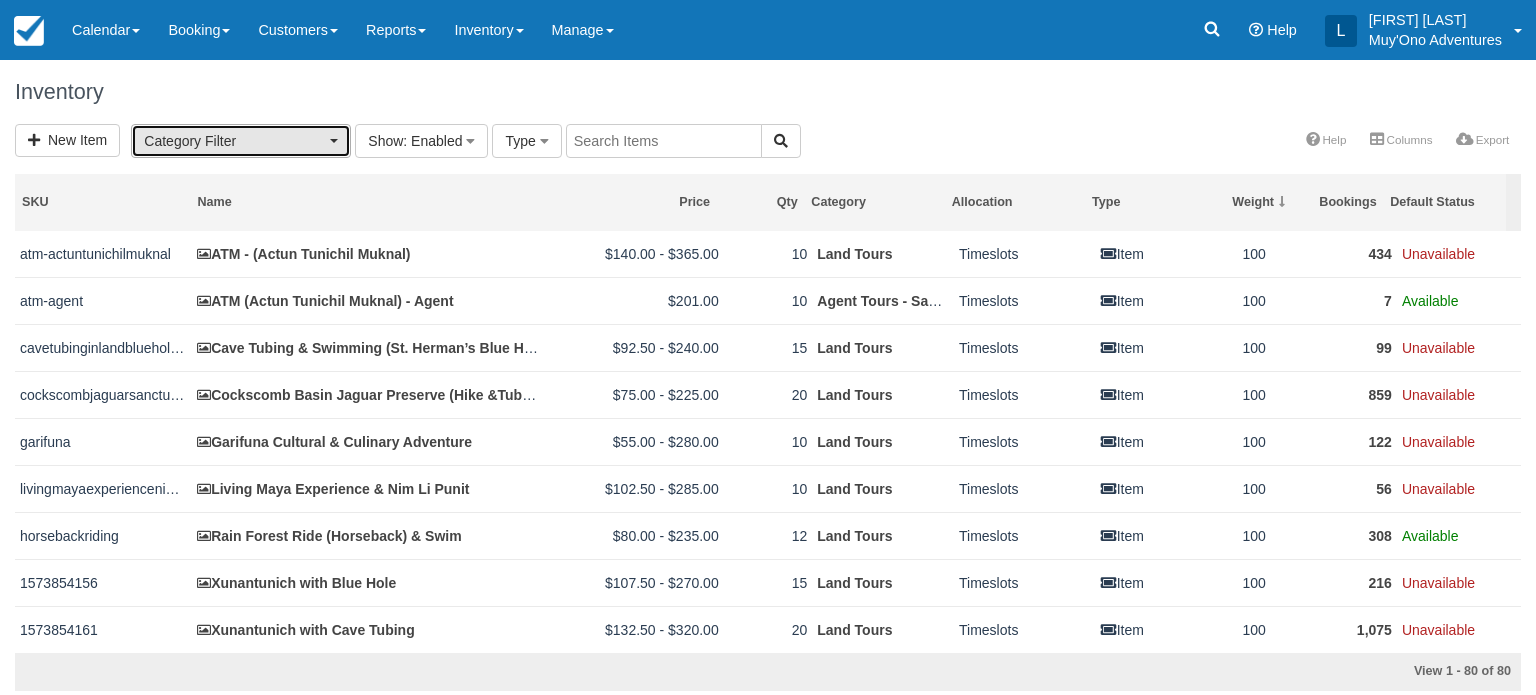 click on "Category Filter" at bounding box center [234, 141] 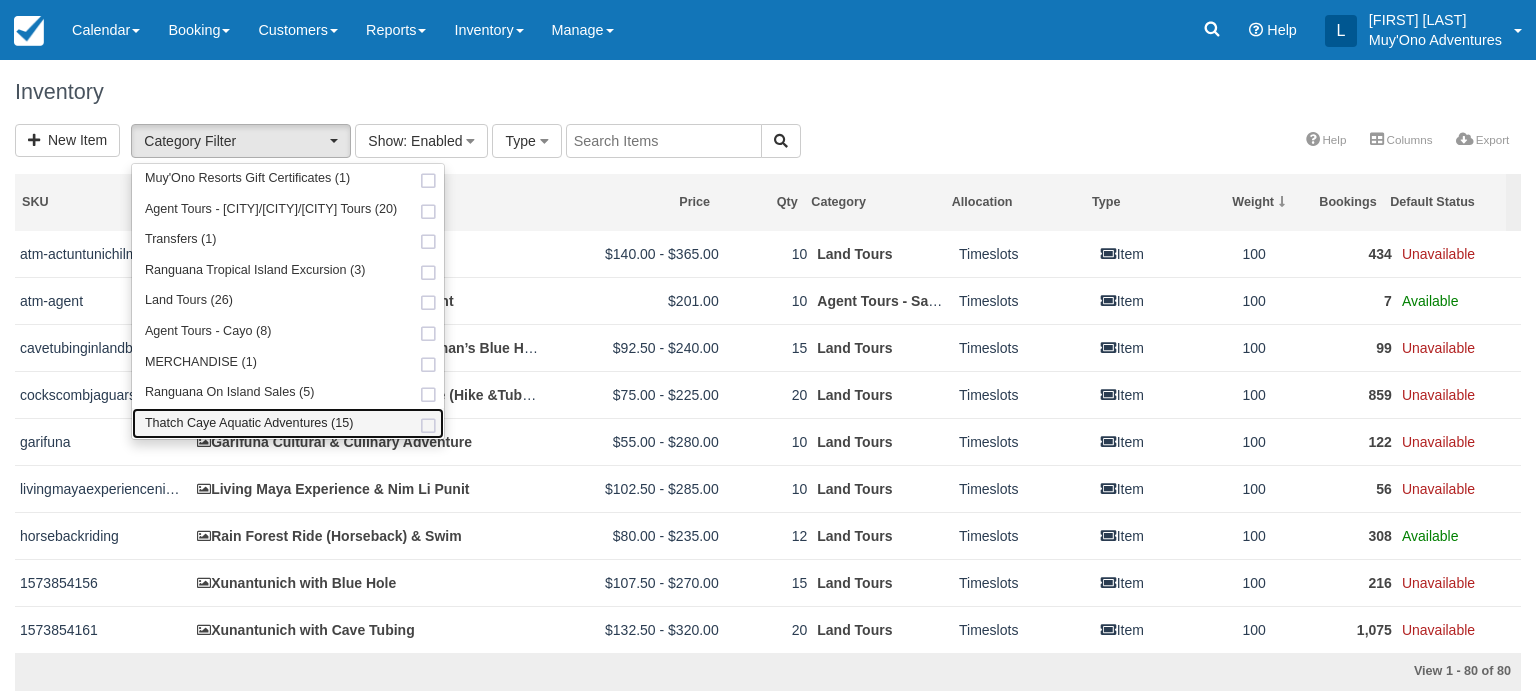 click on "Thatch Caye Aquatic Adventures (15)" at bounding box center [249, 424] 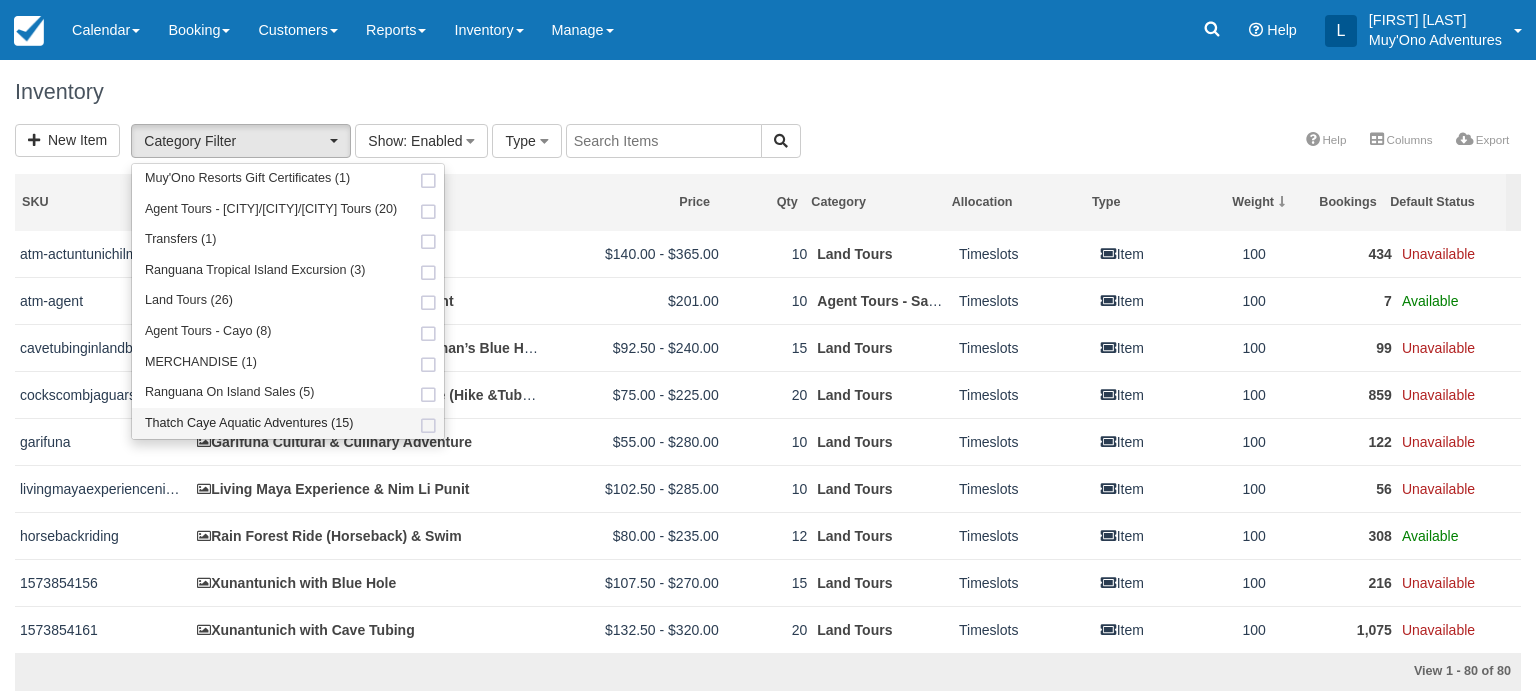 select on "64" 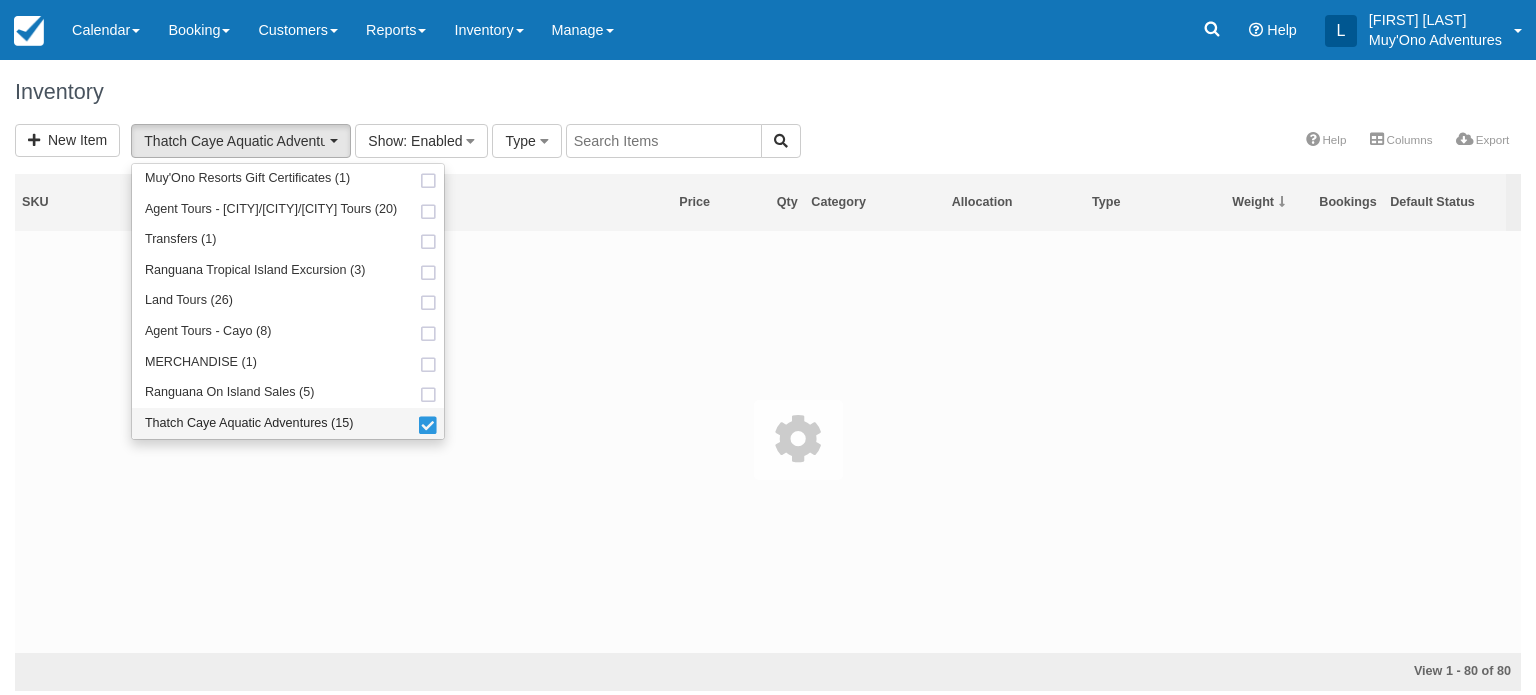 scroll, scrollTop: 128, scrollLeft: 0, axis: vertical 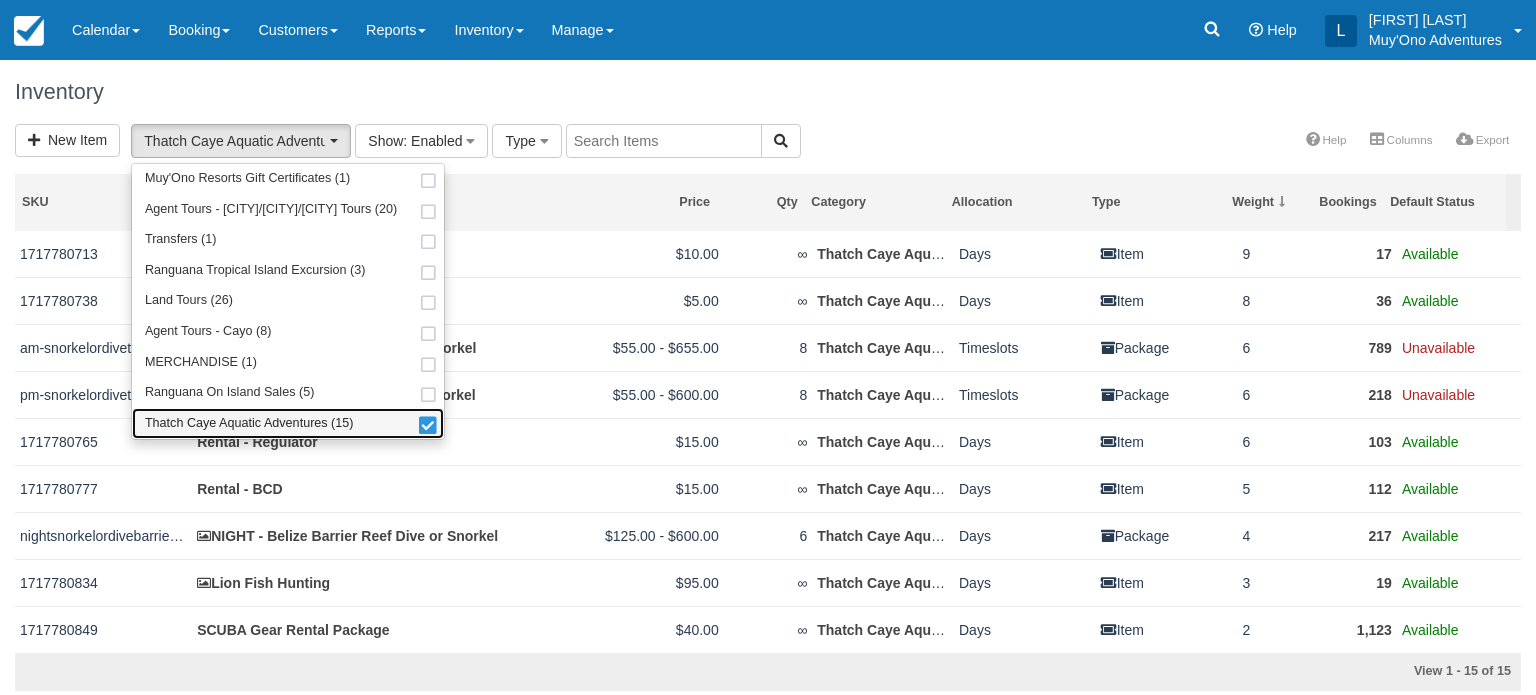 click on "Thatch Caye Aquatic Adventures (15)" at bounding box center (249, 424) 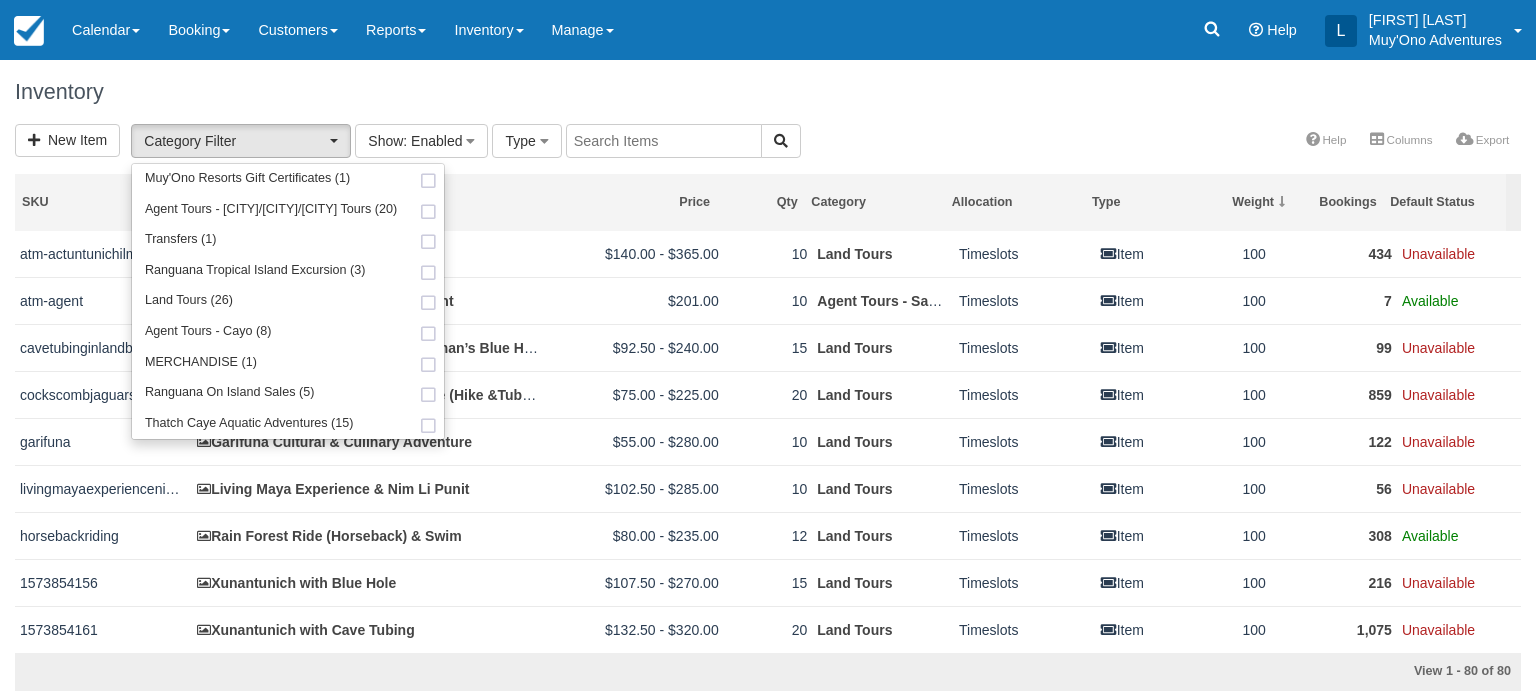 click on "Inventory" at bounding box center [768, 92] 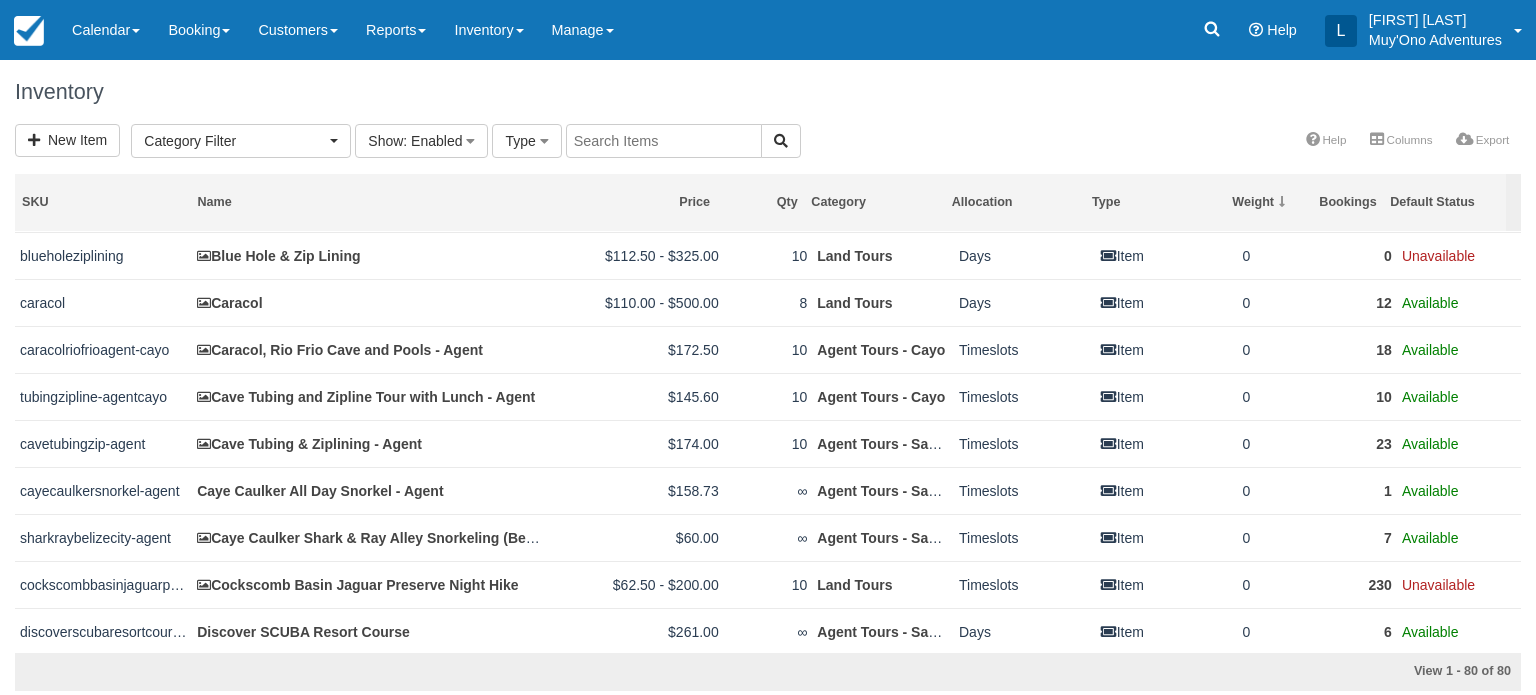scroll, scrollTop: 1604, scrollLeft: 0, axis: vertical 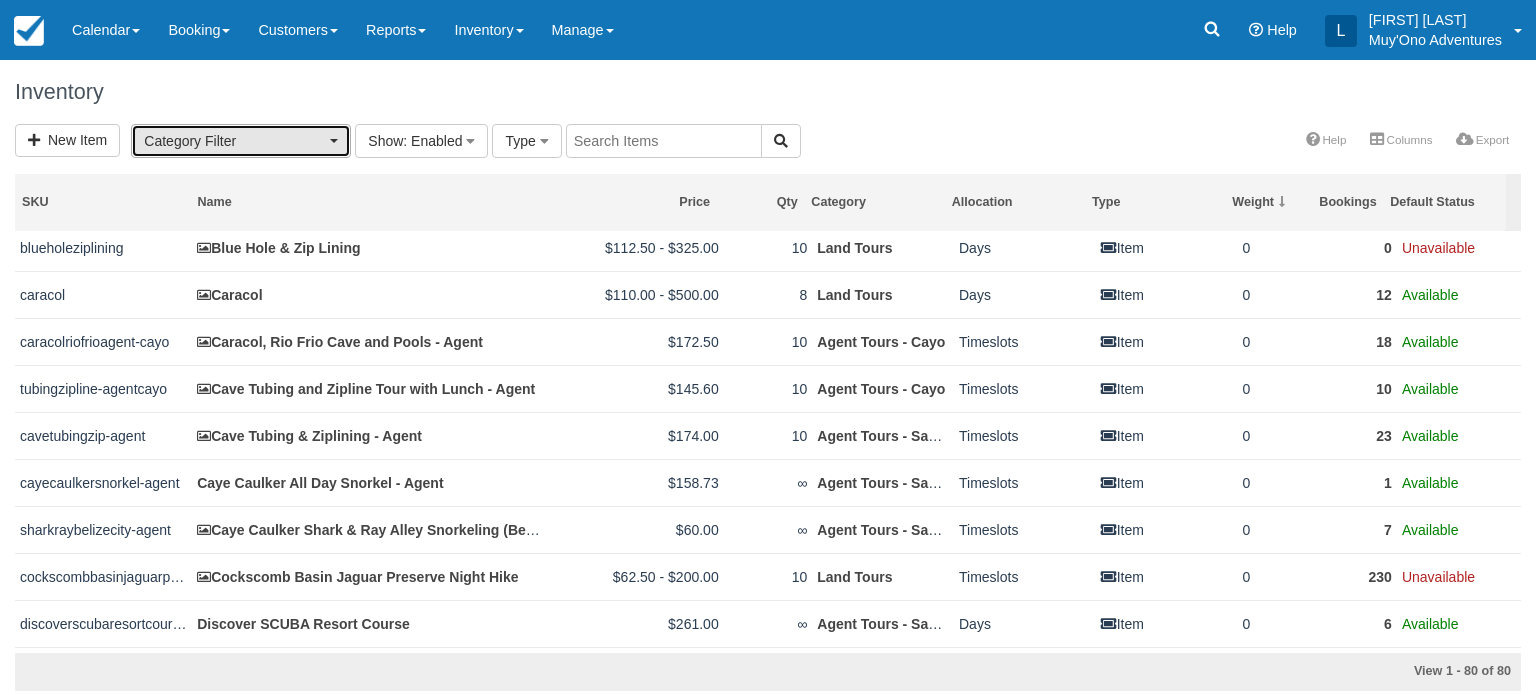 click on "Category Filter" at bounding box center [241, 141] 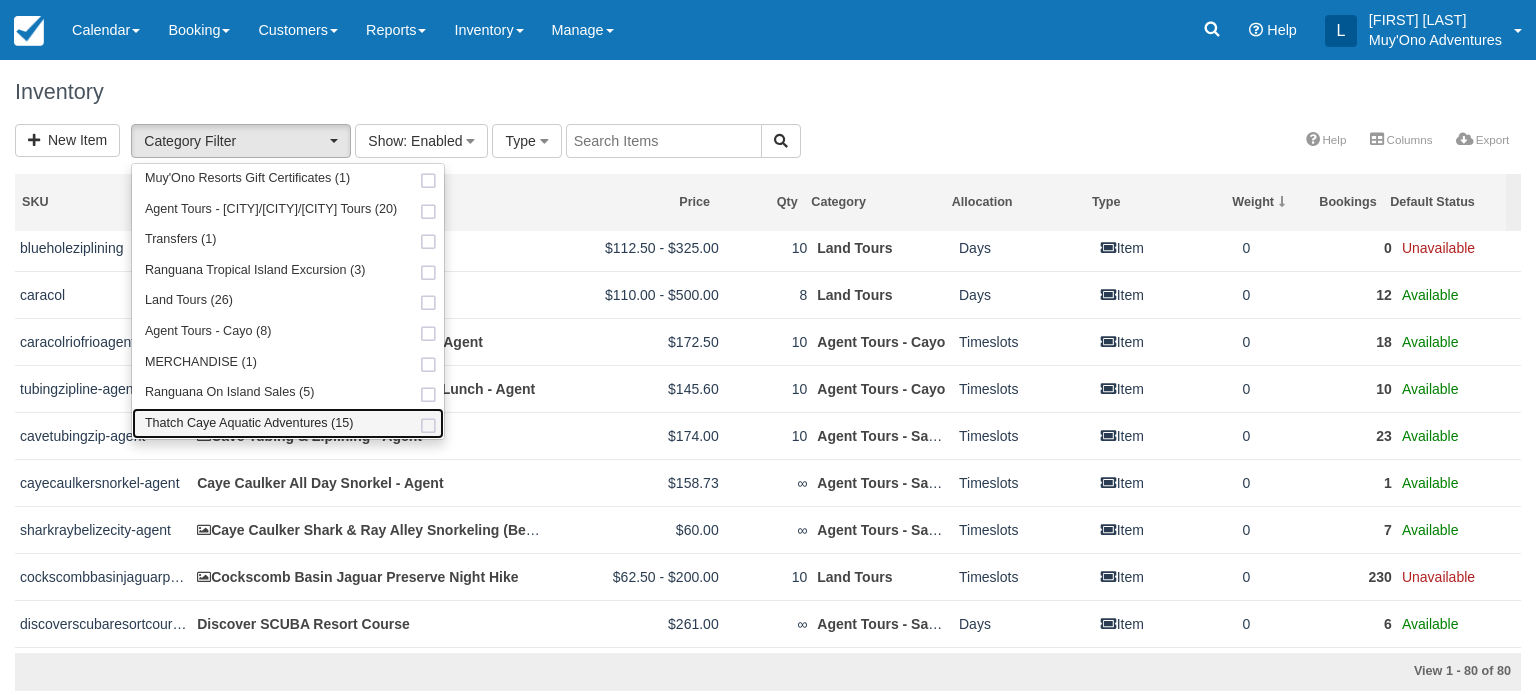 click on "Thatch Caye Aquatic Adventures (15)" at bounding box center (249, 424) 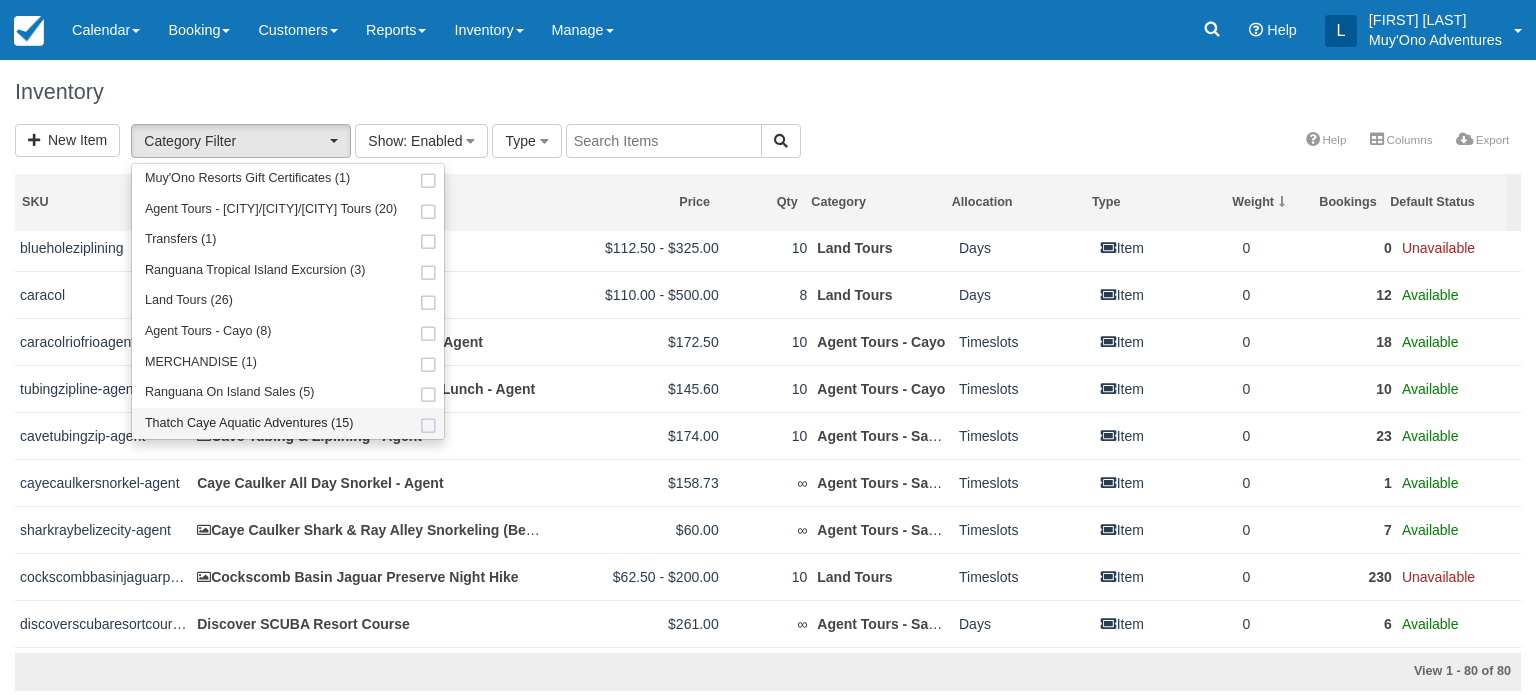 select on "64" 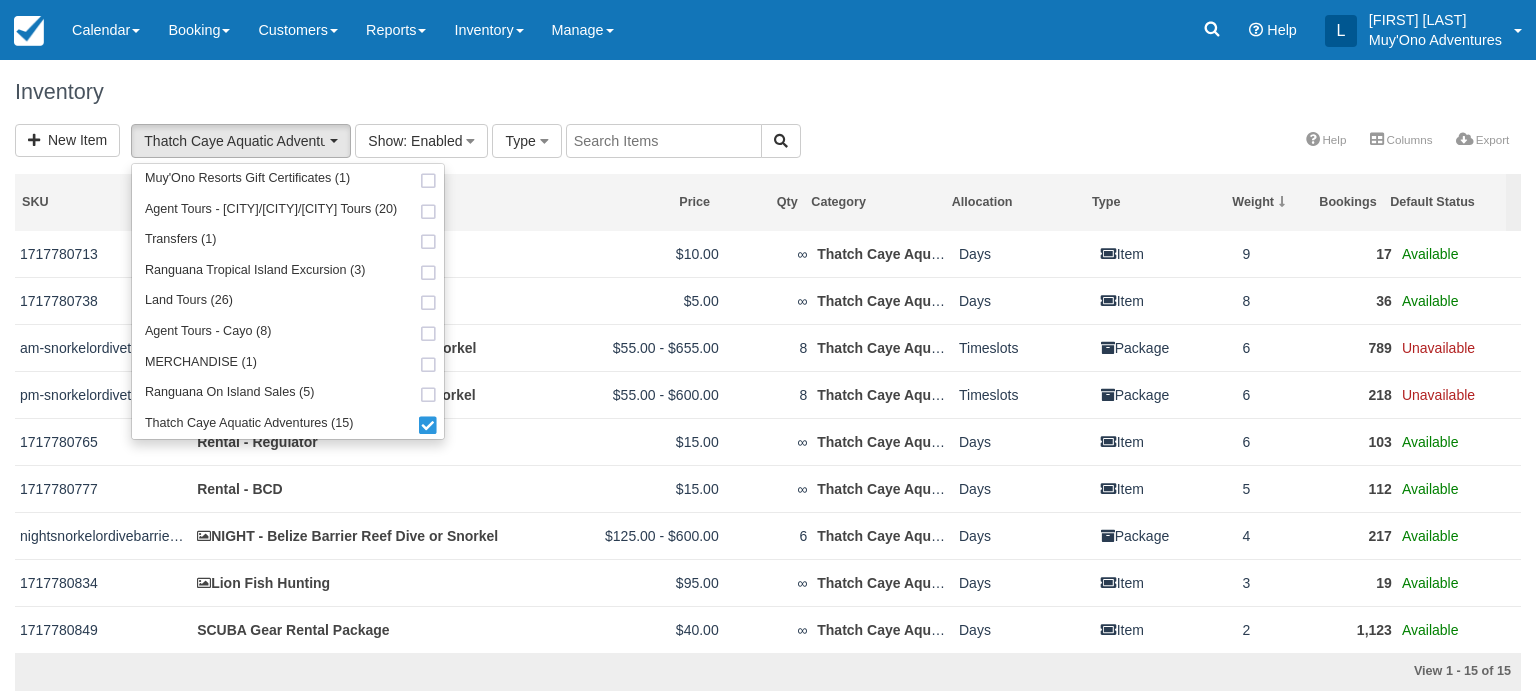 click on "SKU   Name   Price   Qty   Category   Allocation   Type   Weight   Bookings   Default Status 1717780713 Rental - Wetsuit $10.00 ∞ Thatch Caye Aquatic Adventures Days  Item 9 17  Available 1717780738 Rental - Fins $5.00 ∞ Thatch Caye Aquatic Adventures Days  Item 8 36  Available am-snorkelordivethebelizebarrierreef-tc  AM - Belize Barrier Reef Dive or Snorkel $55.00 - $655.00 8 Thatch Caye Aquatic Adventures Timeslots  Package 6 789  Unavailable pm-snorkelordivethebelizebarrierreef-tc  PM - Belize Barrier Reef Dive or Snorkel $55.00 - $600.00 8 Thatch Caye Aquatic Adventures Timeslots  Package 6 218  Unavailable 1717780765 Rental - Regulator $15.00 ∞ Thatch Caye Aquatic Adventures Days  Item 6 103  Available 1717780777 Rental - BCD $15.00 ∞ Thatch Caye Aquatic Adventures Days  Item 5 112  Available nightsnorkelordivebarrierreeftc  NIGHT - Belize Barrier Reef Dive or Snorkel $125.00 - $600.00 6 Thatch Caye Aquatic Adventures Days  Package 4 217  Available 1717780834" at bounding box center (768, 438) 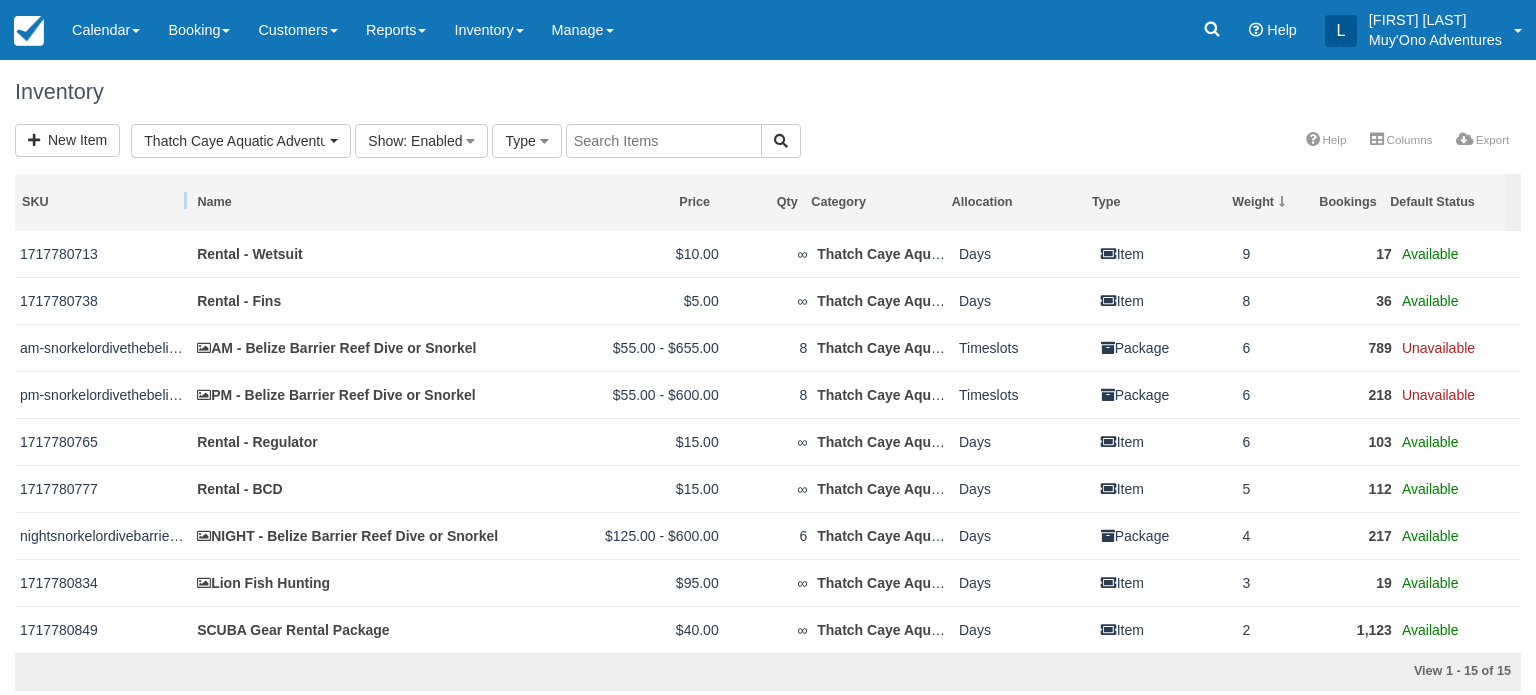 click on "SKU   Name   Price   Qty   Category   Allocation   Type   Weight   Bookings   Default Status 1717780713 Rental - Wetsuit $10.00 ∞ Thatch Caye Aquatic Adventures Days  Item 9 17  Available 1717780738 Rental - Fins $5.00 ∞ Thatch Caye Aquatic Adventures Days  Item 8 36  Available am-snorkelordivethebelizebarrierreef-tc  AM - Belize Barrier Reef Dive or Snorkel $55.00 - $655.00 8 Thatch Caye Aquatic Adventures Timeslots  Package 6 789  Unavailable pm-snorkelordivethebelizebarrierreef-tc  PM - Belize Barrier Reef Dive or Snorkel $55.00 - $600.00 8 Thatch Caye Aquatic Adventures Timeslots  Package 6 218  Unavailable 1717780765 Rental - Regulator $15.00 ∞ Thatch Caye Aquatic Adventures Days  Item 6 103  Available 1717780777 Rental - BCD $15.00 ∞ Thatch Caye Aquatic Adventures Days  Item 5 112  Available nightsnorkelordivebarrierreeftc  NIGHT - Belize Barrier Reef Dive or Snorkel $125.00 - $600.00 6 Thatch Caye Aquatic Adventures Days  Package 4 217  Available 1717780834" at bounding box center [768, 438] 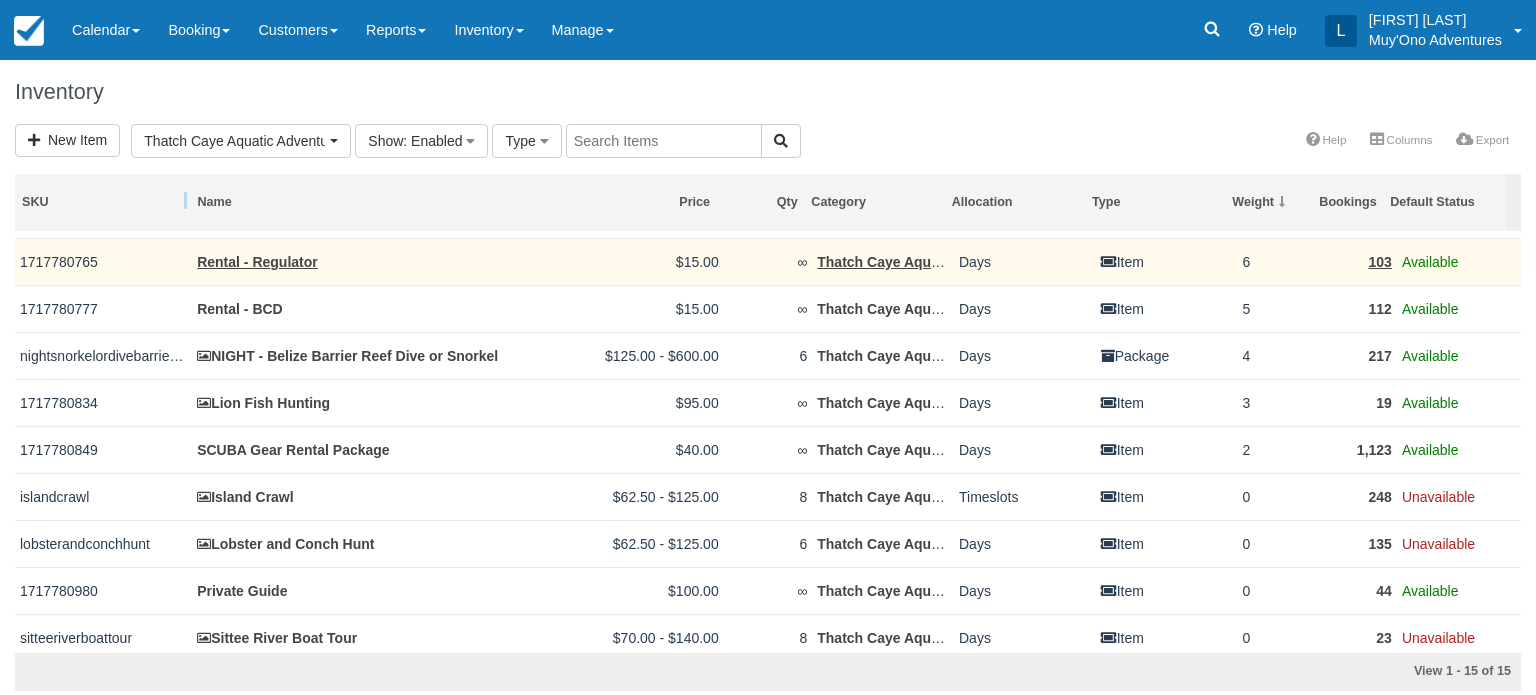 scroll, scrollTop: 214, scrollLeft: 0, axis: vertical 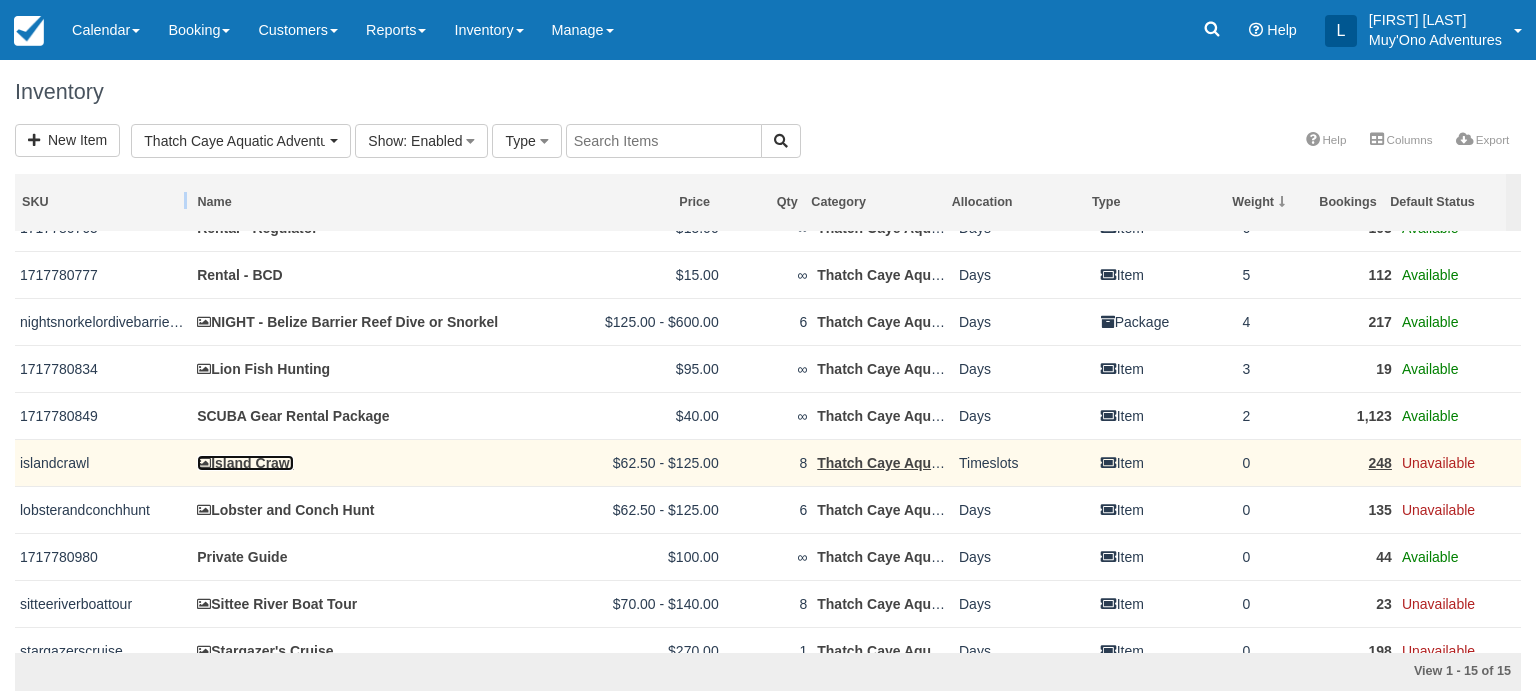 click on "Island Crawl" at bounding box center (245, 463) 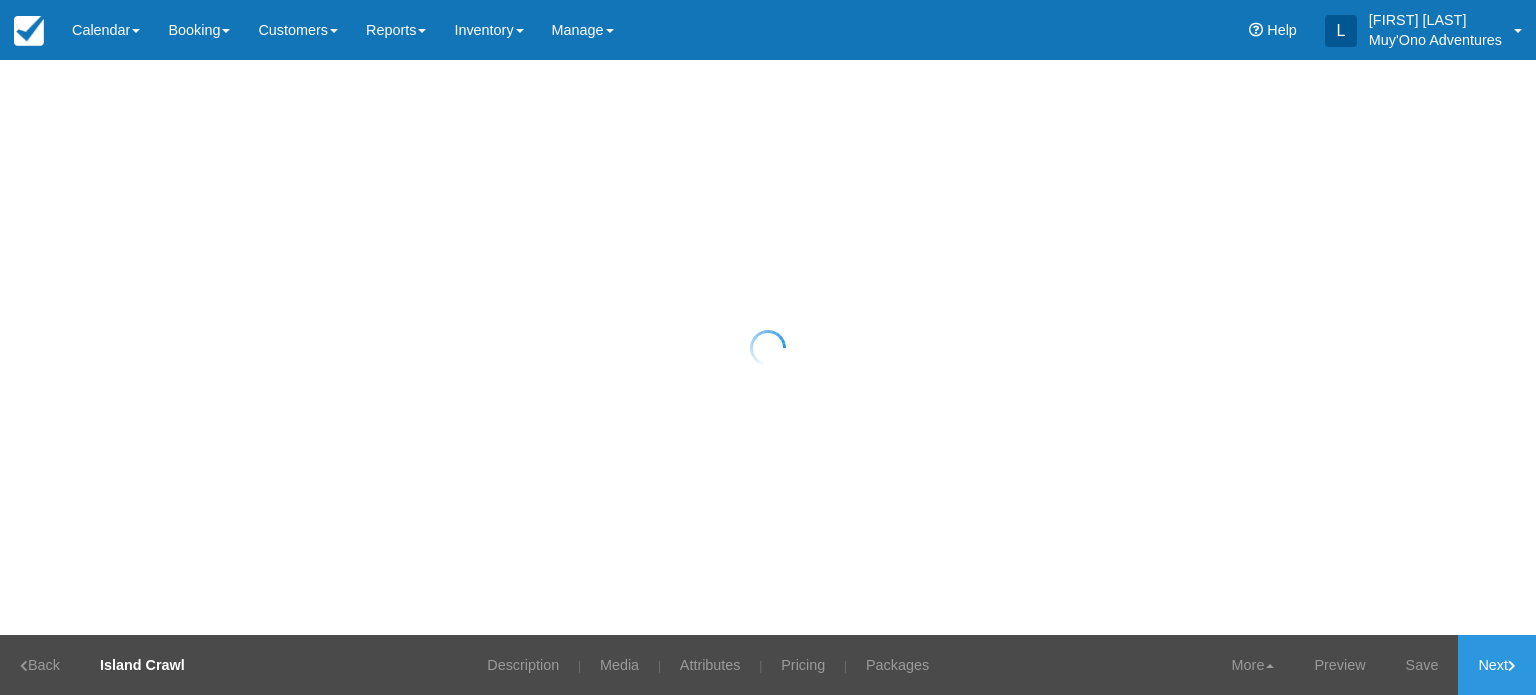 scroll, scrollTop: 0, scrollLeft: 0, axis: both 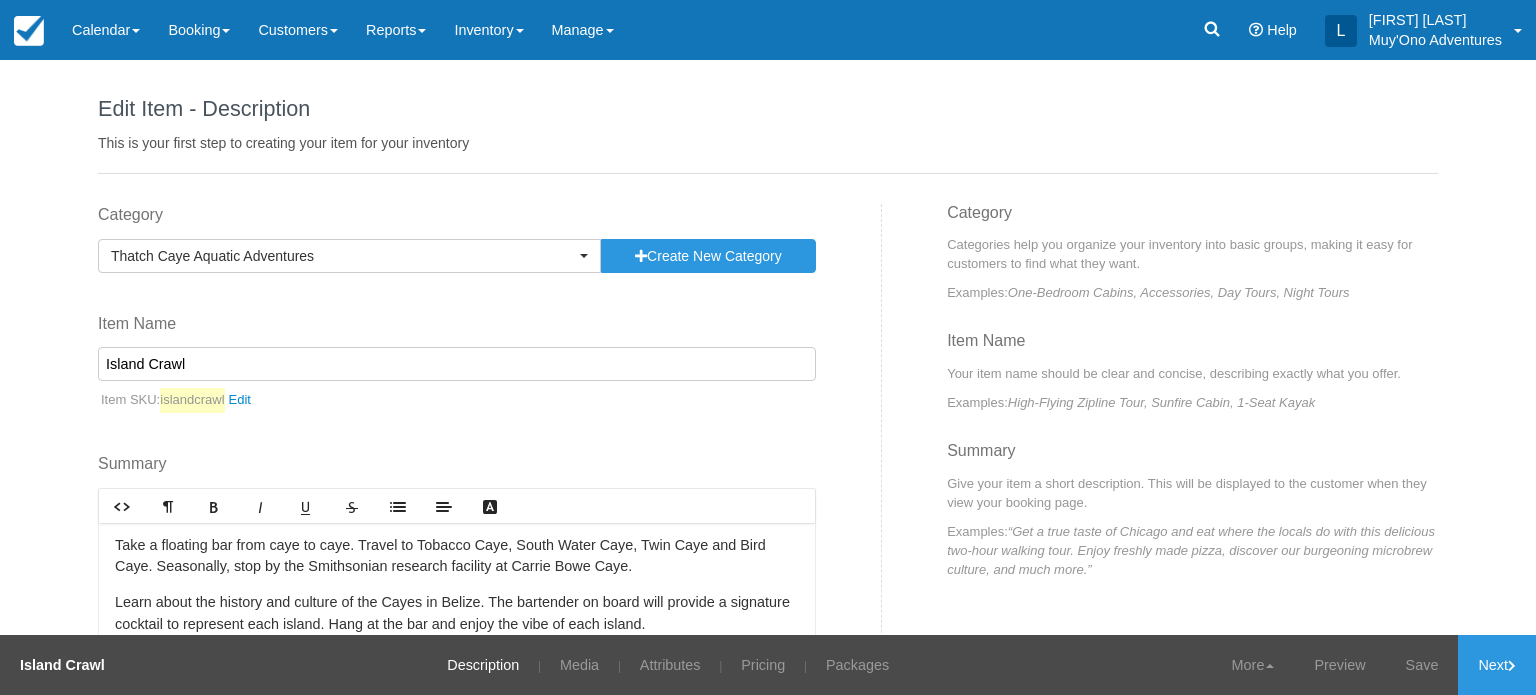 click on "Take a floating bar from caye to caye. Travel to Tobacco Caye, South Water Caye, Twin Caye and Bird Caye. Seasonally, stop by the Smithsonian research facility at Carrie Bowe Caye.
Learn about the history and culture of the Cayes in Belize. The bartender on board will provide a signature cocktail to represent each island. Hang at the bar and enjoy the vibe of each island.
Bring cash if you’d like additional drinks from the island bars. Try not to come back to the island crawling, but we can provide wheel barrow service to your room." at bounding box center (457, 621) 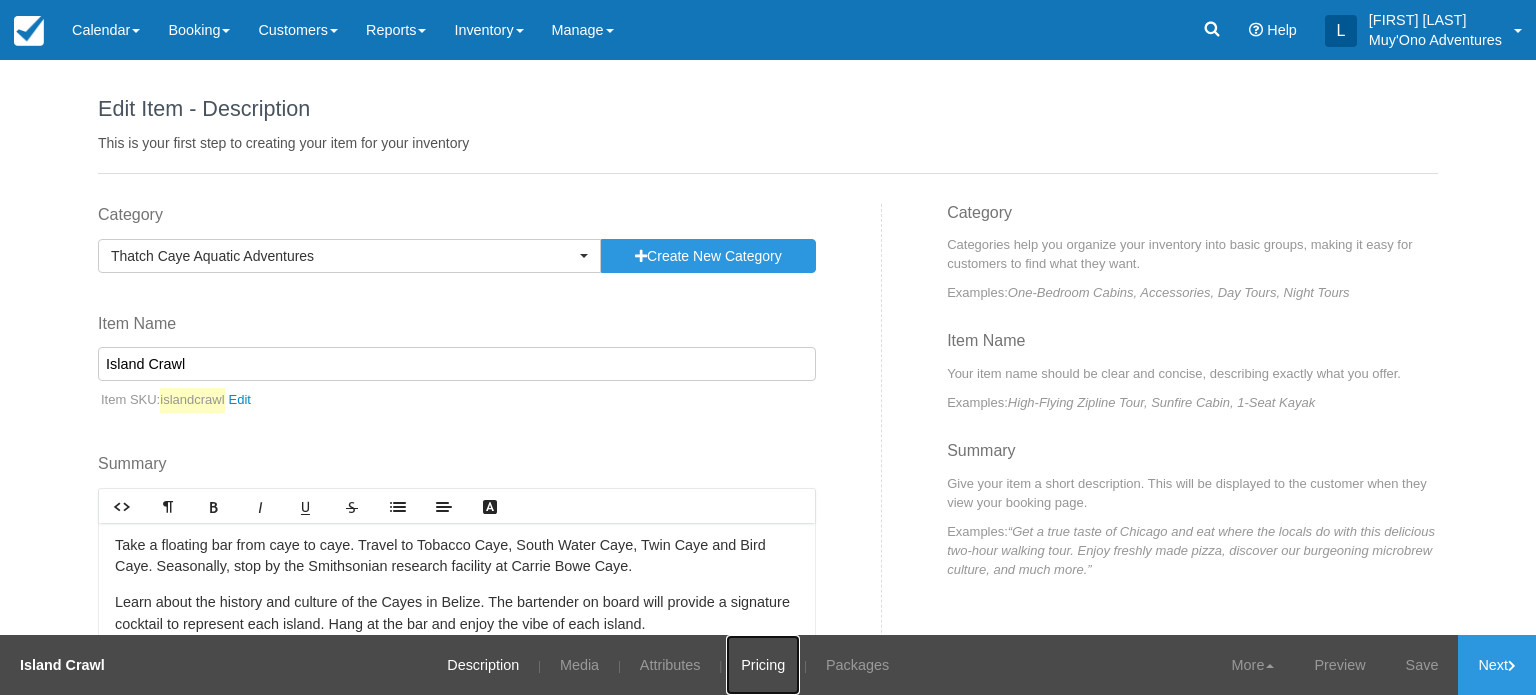 click on "Pricing" at bounding box center [763, 665] 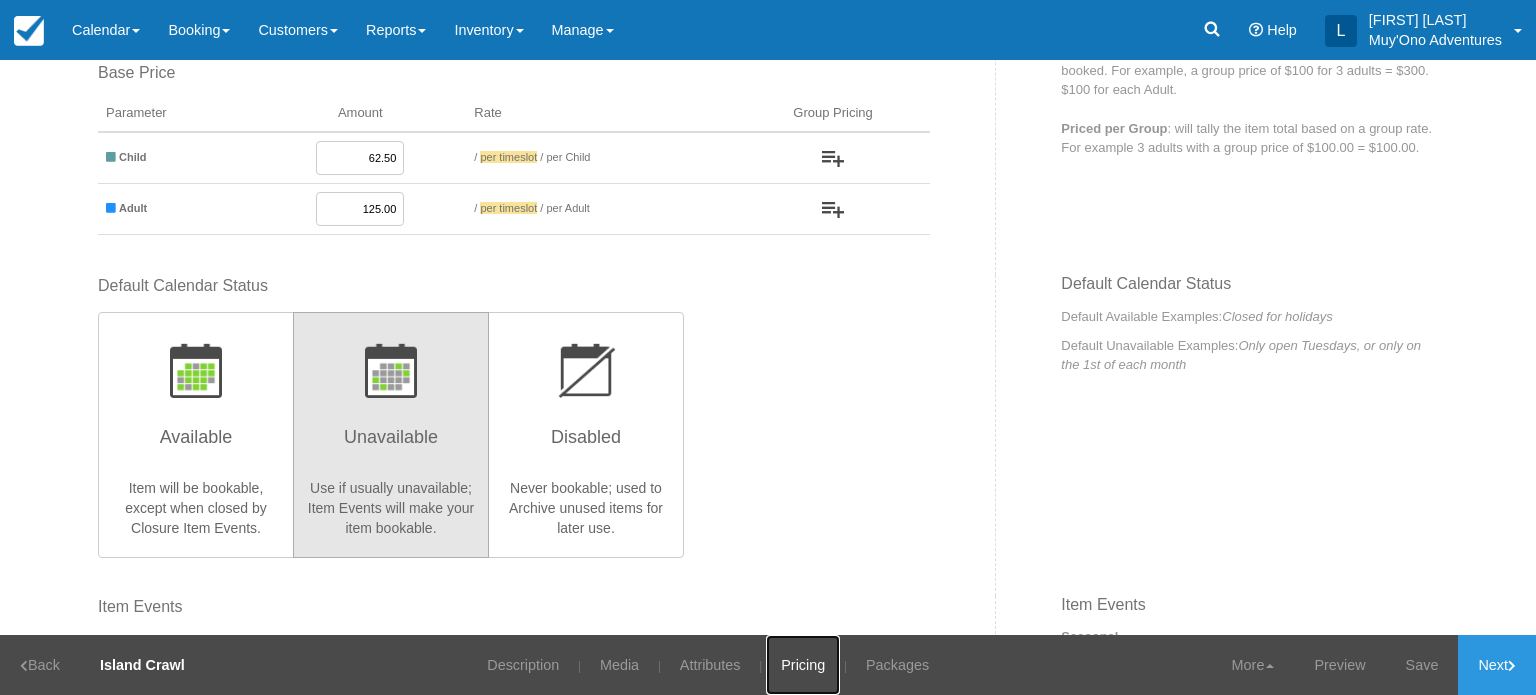 scroll, scrollTop: 295, scrollLeft: 0, axis: vertical 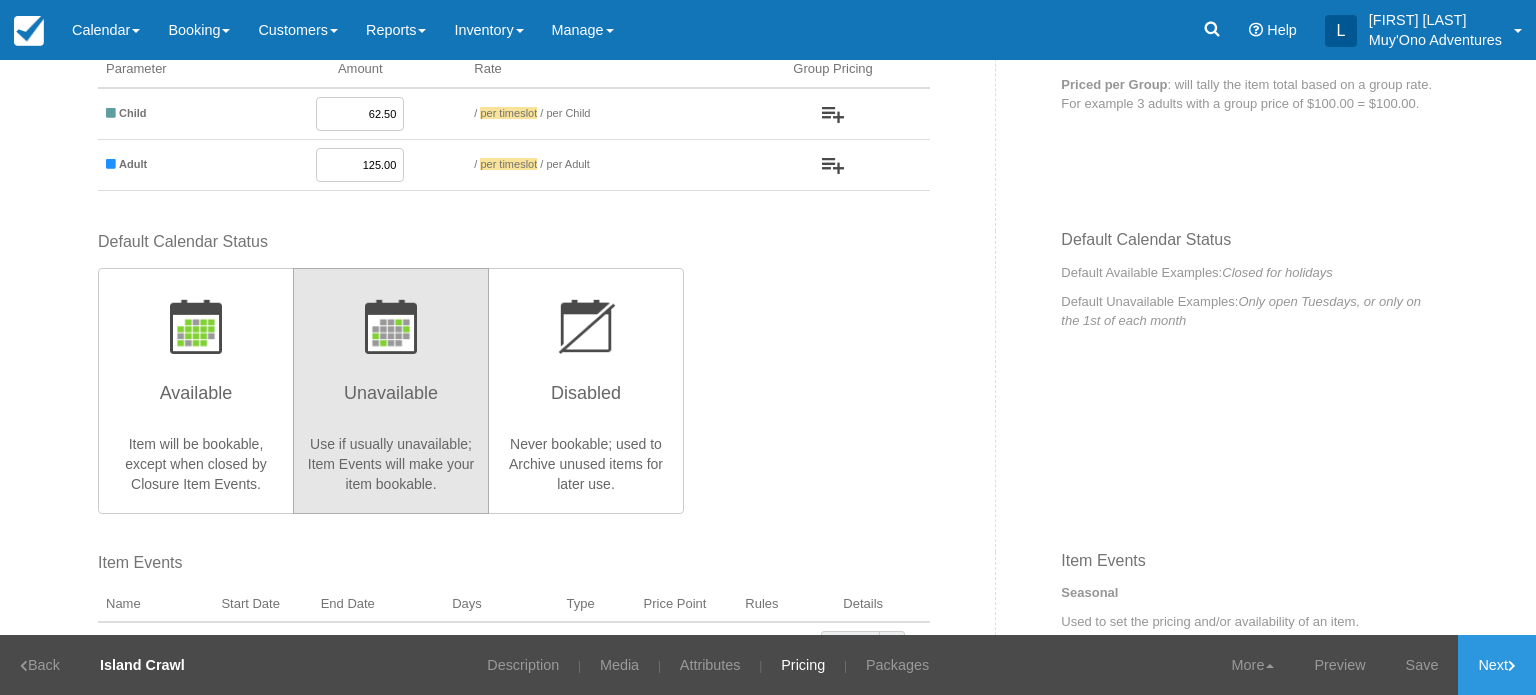 click on "Default Calendar Status
Available
Item will be bookable, except when closed by Closure Item Events.
Unavailable
Use if usually unavailable; Item Events will make your item bookable.
Disabled
Never bookable; used to Archive unused items for later use." at bounding box center (514, 371) 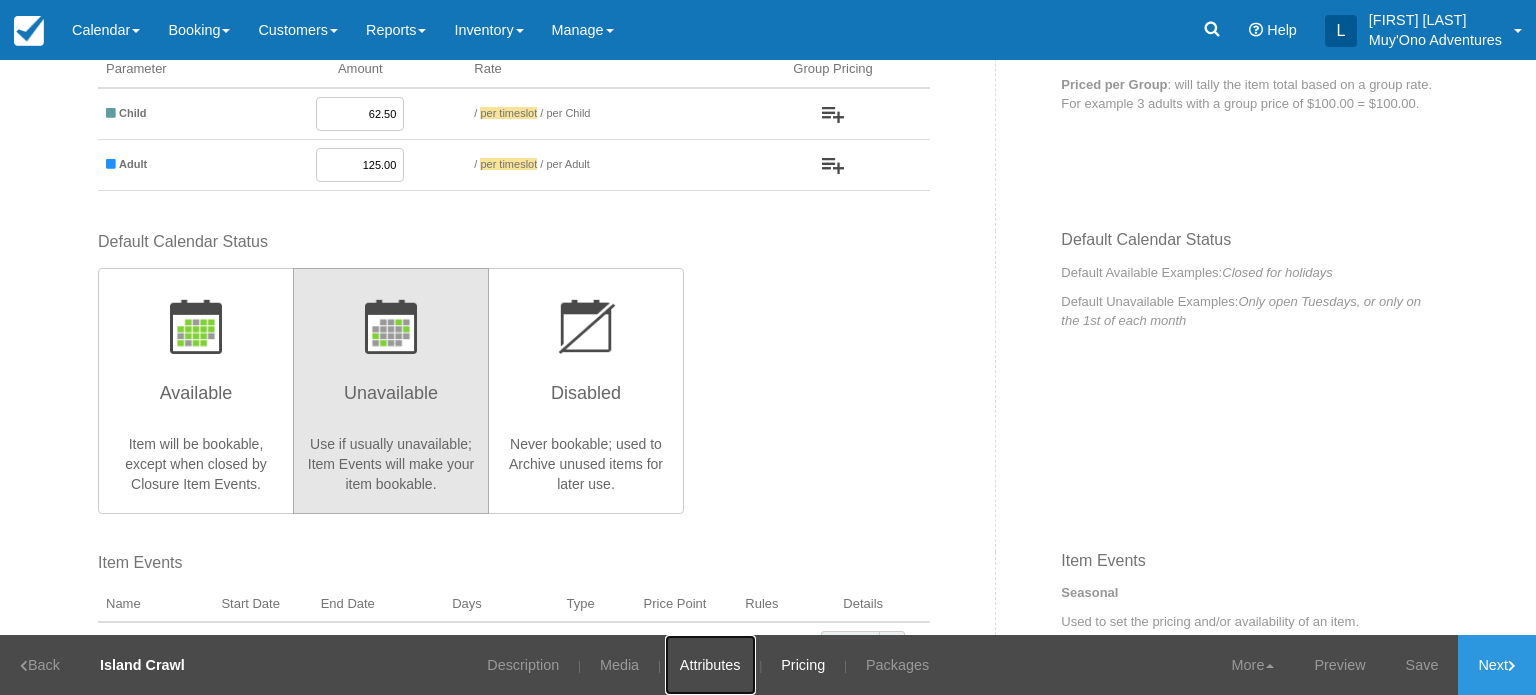 click on "Attributes" at bounding box center (710, 665) 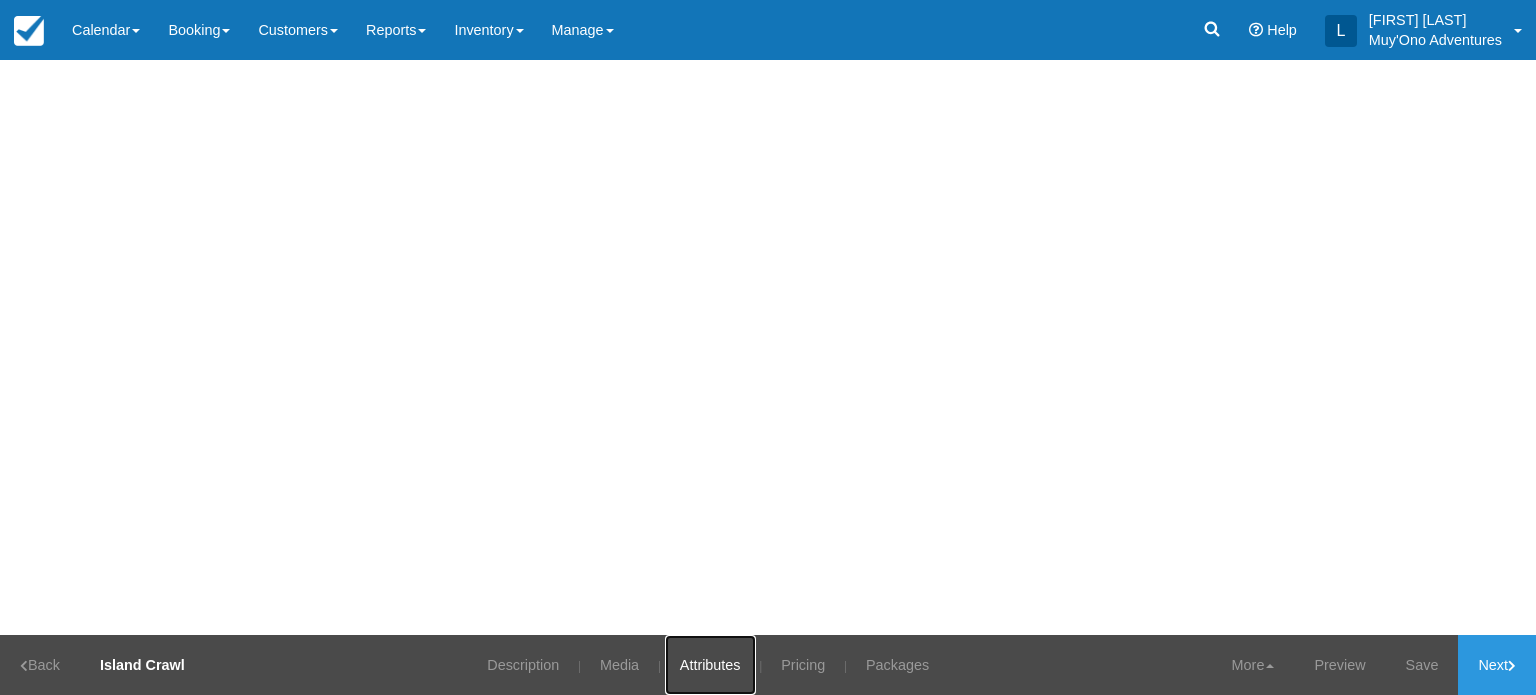 scroll, scrollTop: 0, scrollLeft: 0, axis: both 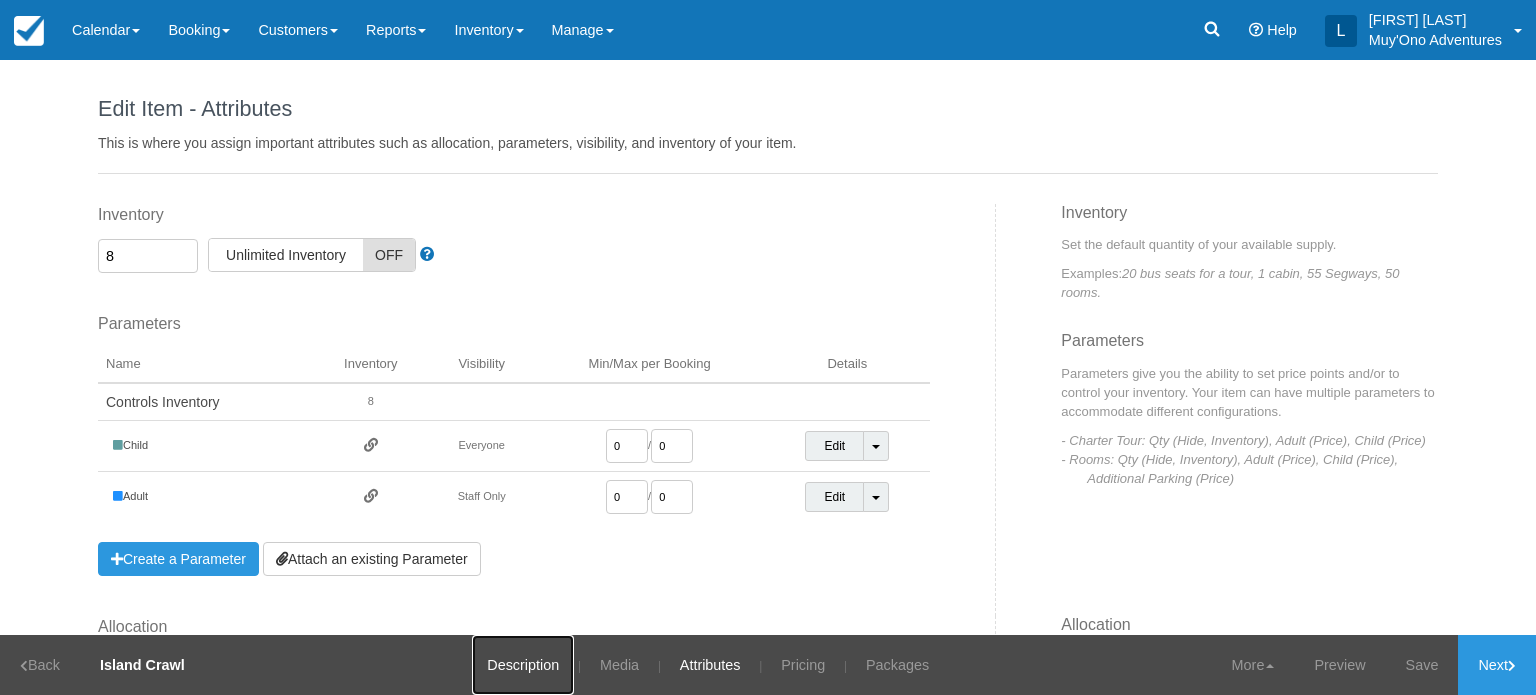 click on "Description" at bounding box center (523, 665) 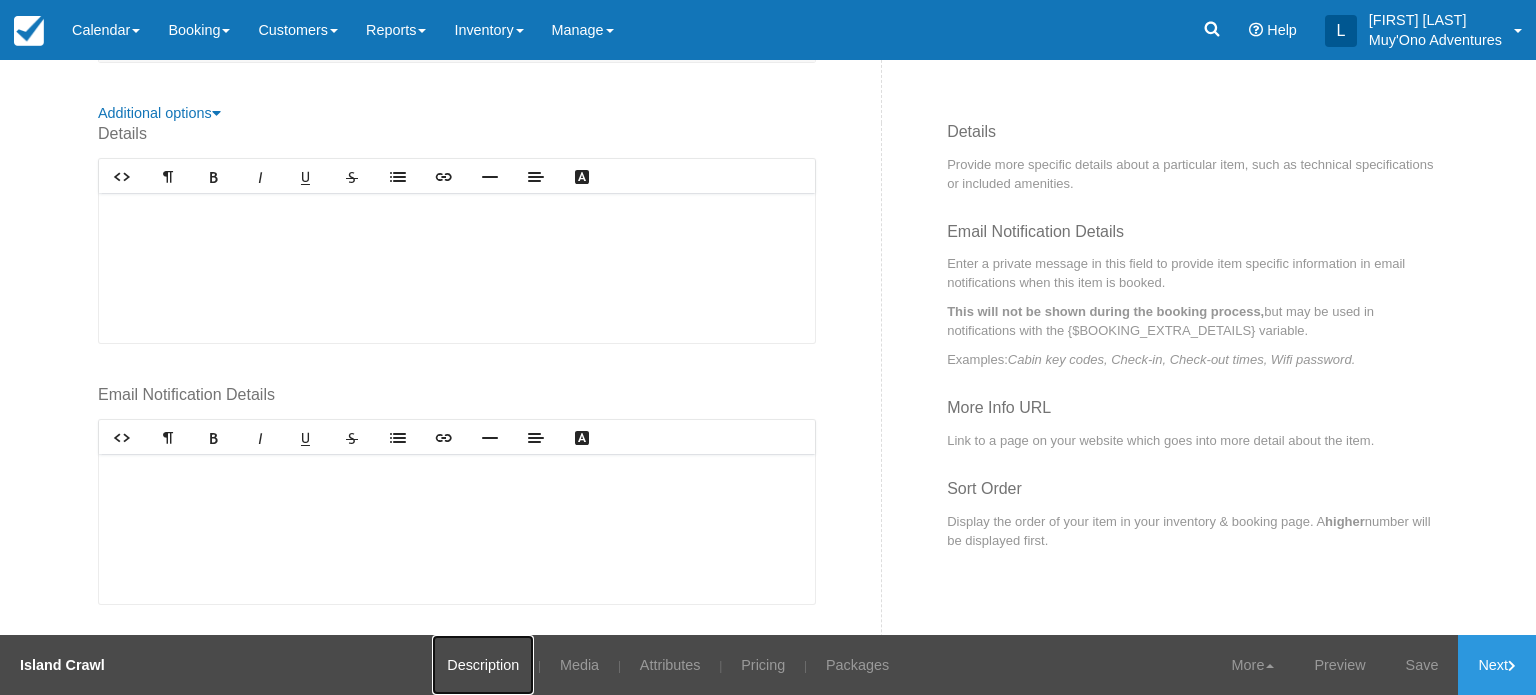 scroll, scrollTop: 944, scrollLeft: 0, axis: vertical 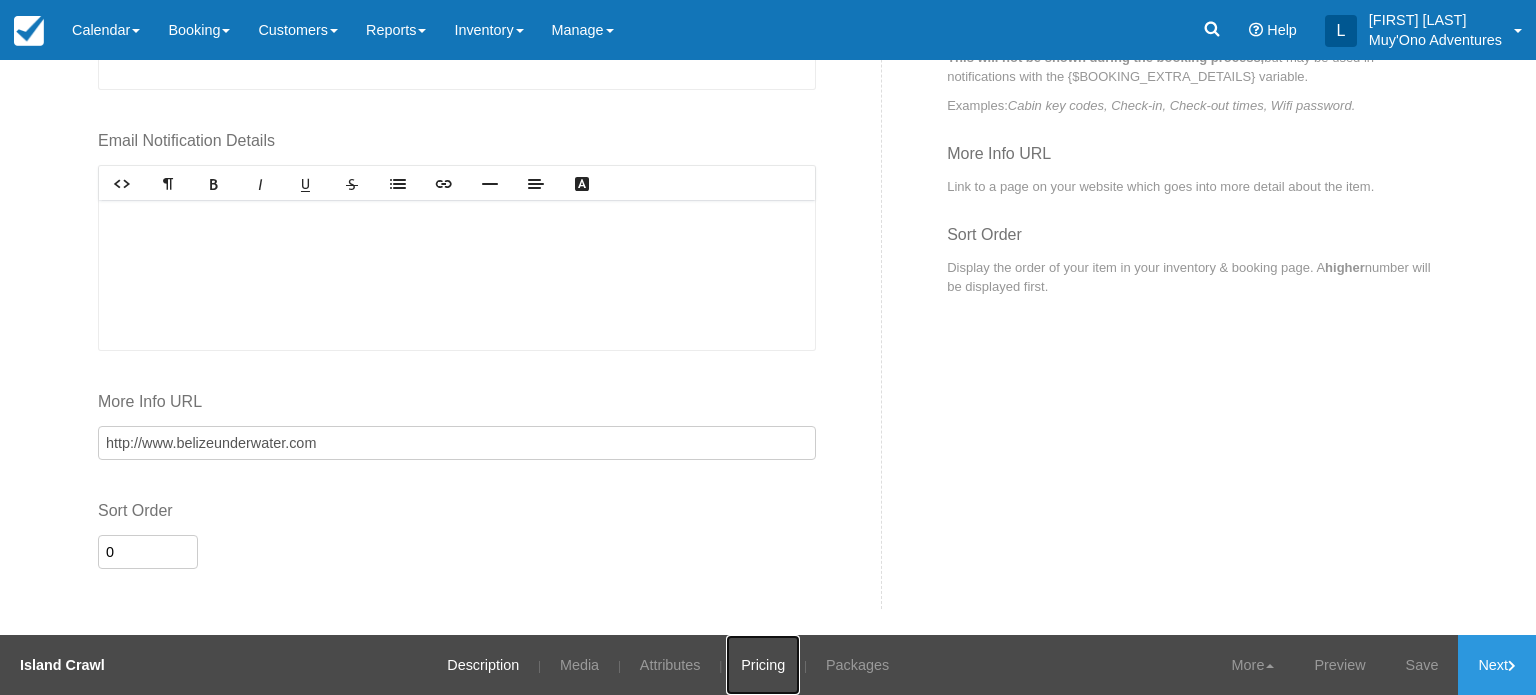 click on "Pricing" at bounding box center (763, 665) 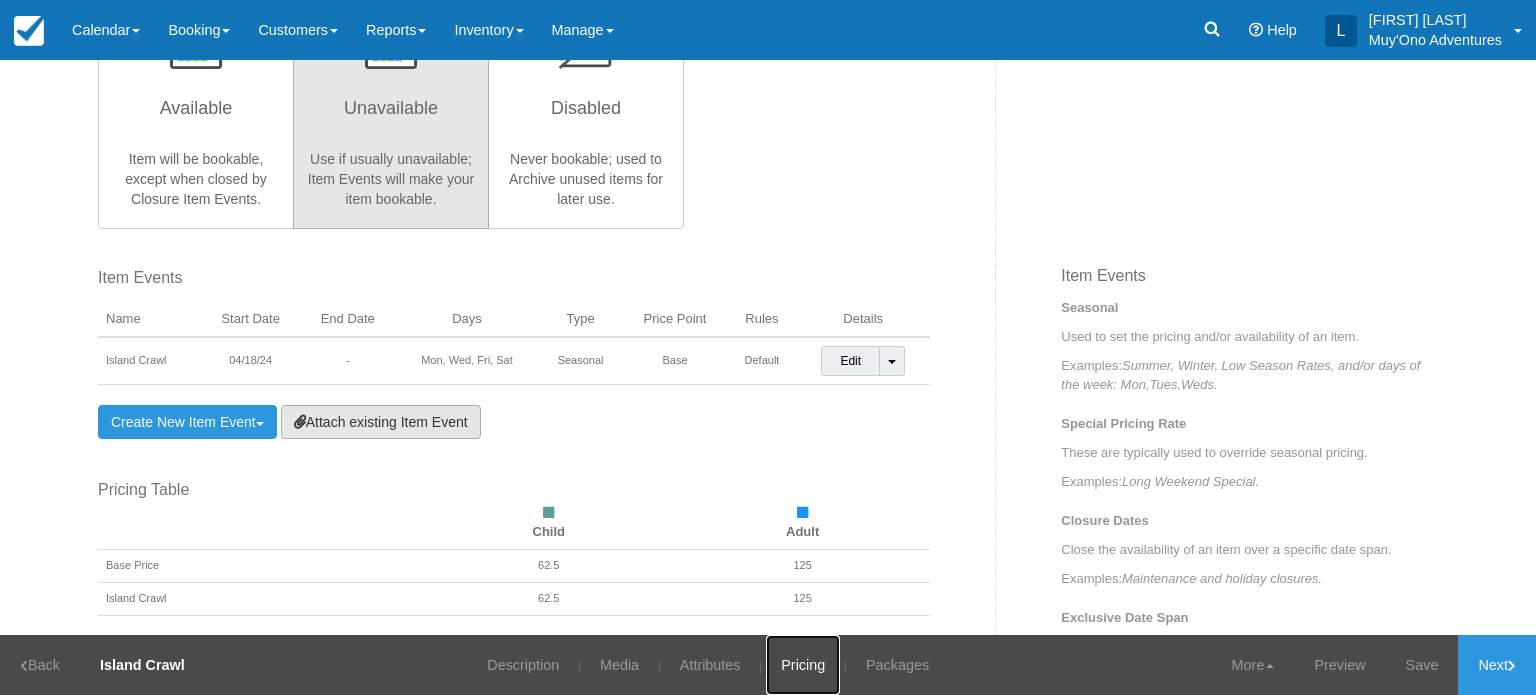 scroll, scrollTop: 584, scrollLeft: 0, axis: vertical 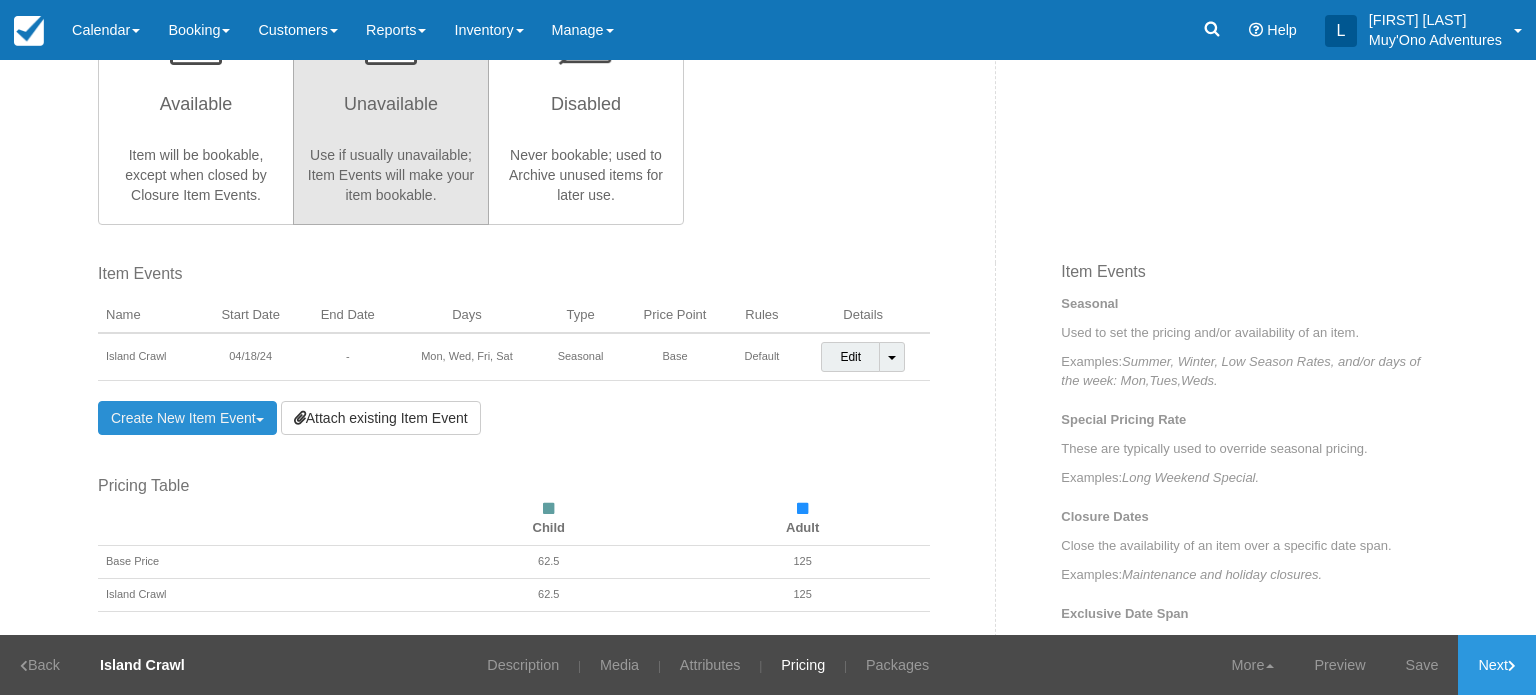 click on "Create New Item Event
Toggle Dropdown" at bounding box center [187, 418] 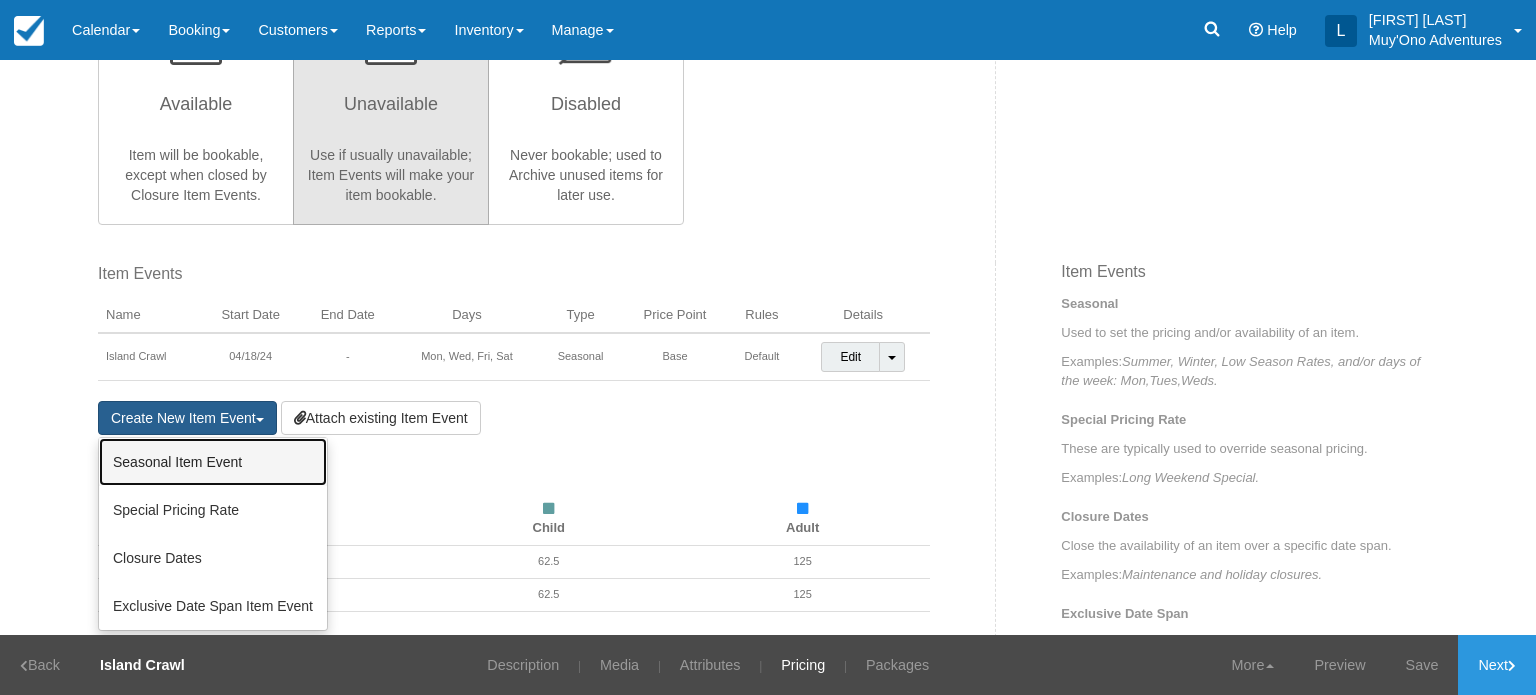 click on "Seasonal Item Event" at bounding box center (213, 462) 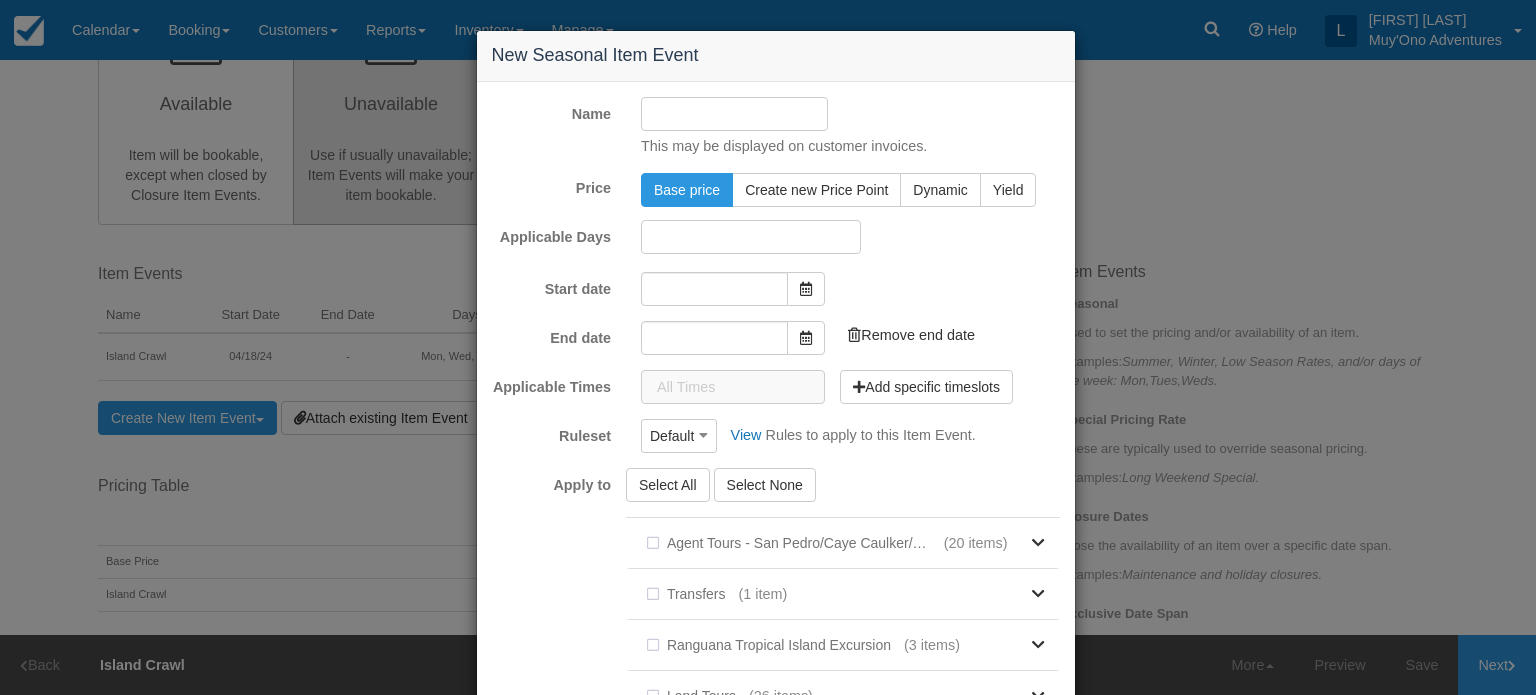 type on "08/02/25" 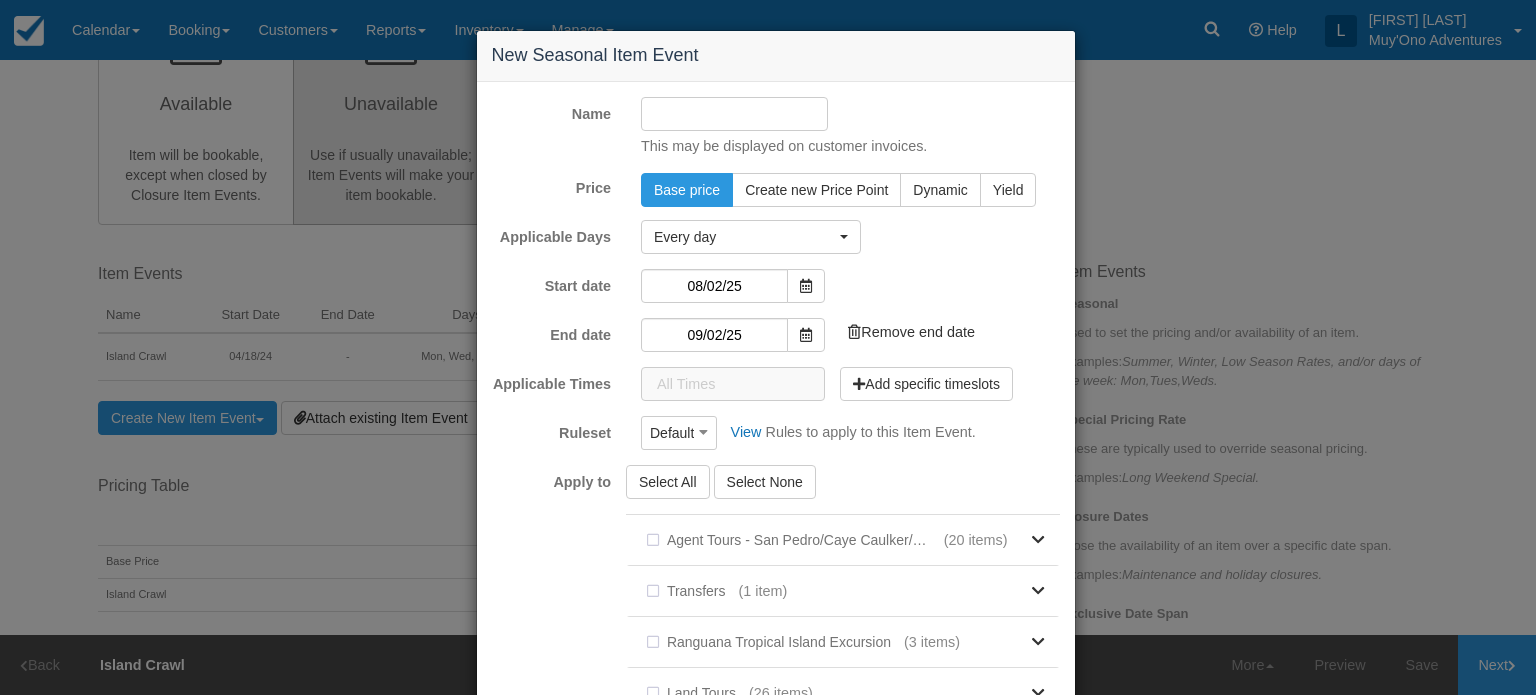 click on "Name" at bounding box center [734, 114] 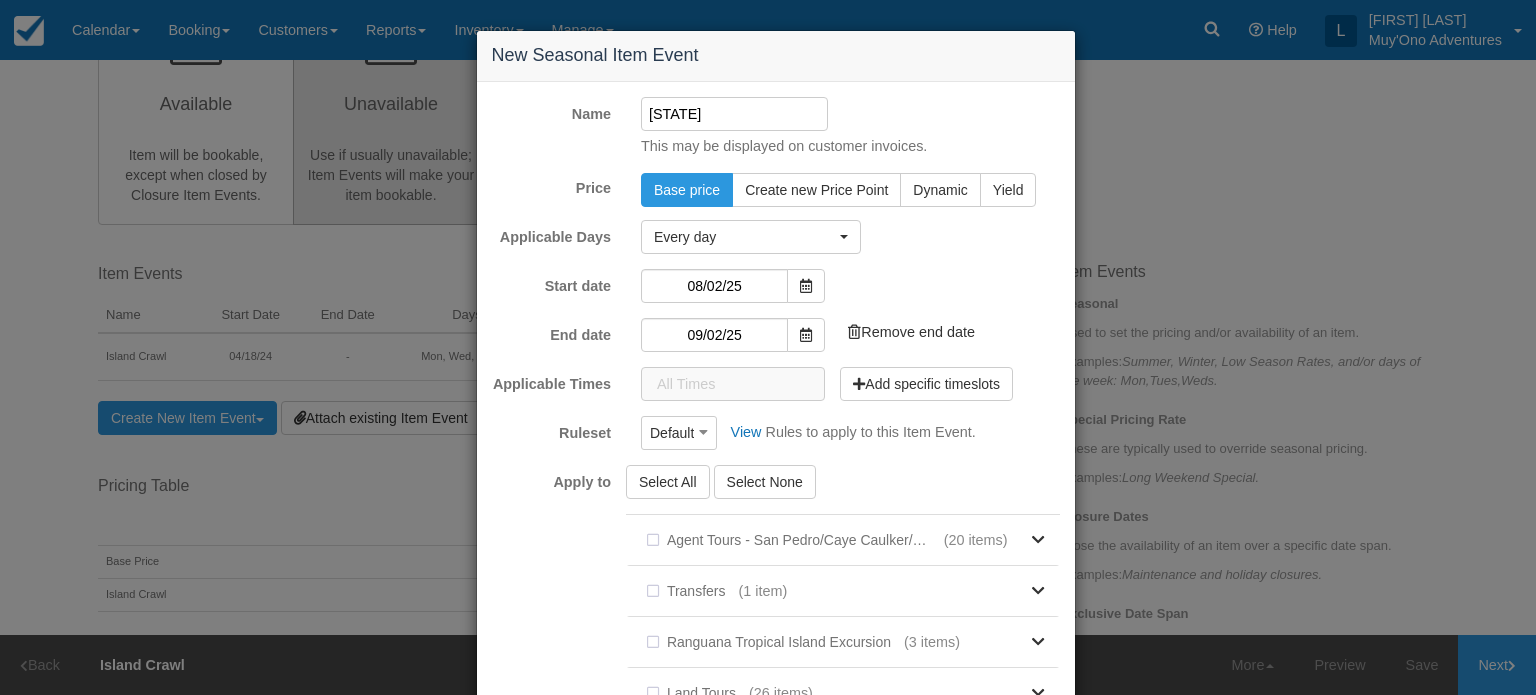 type on "I" 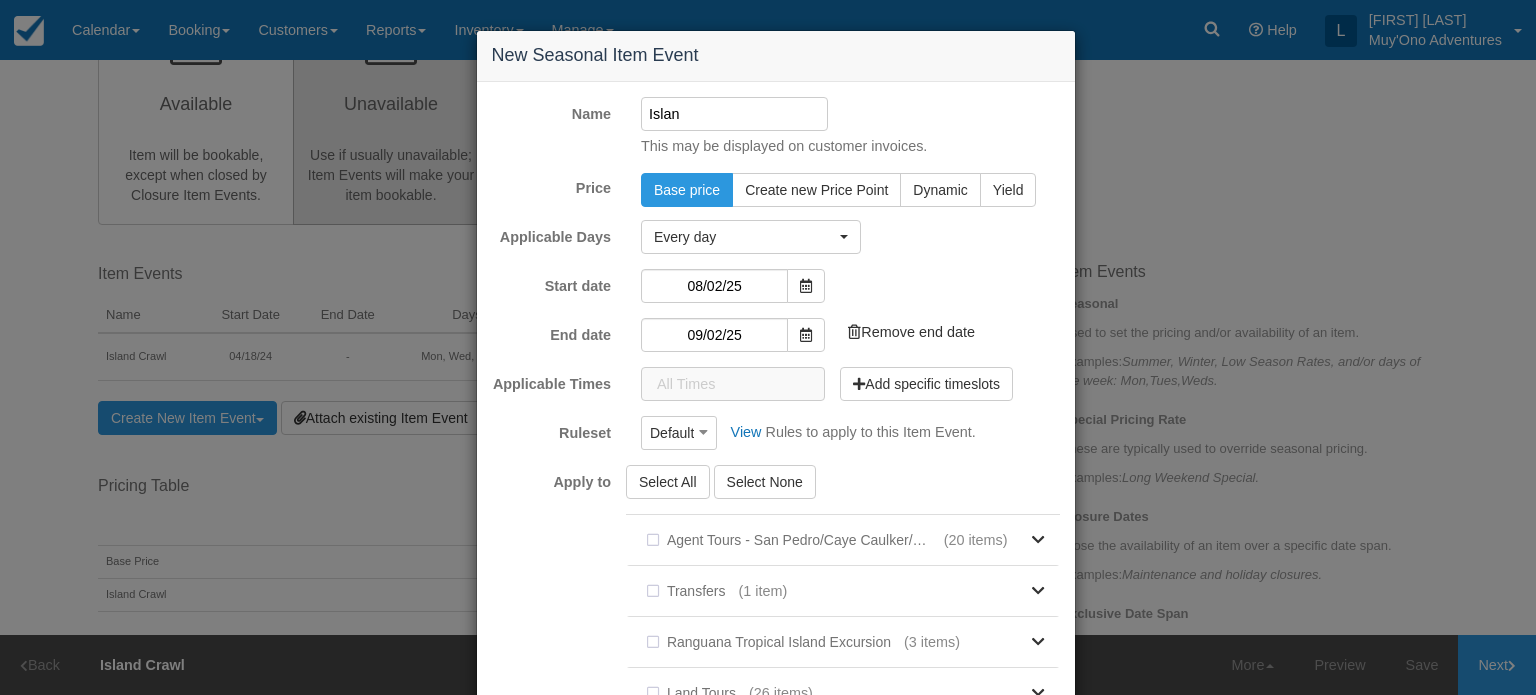 type on "Island crawl" 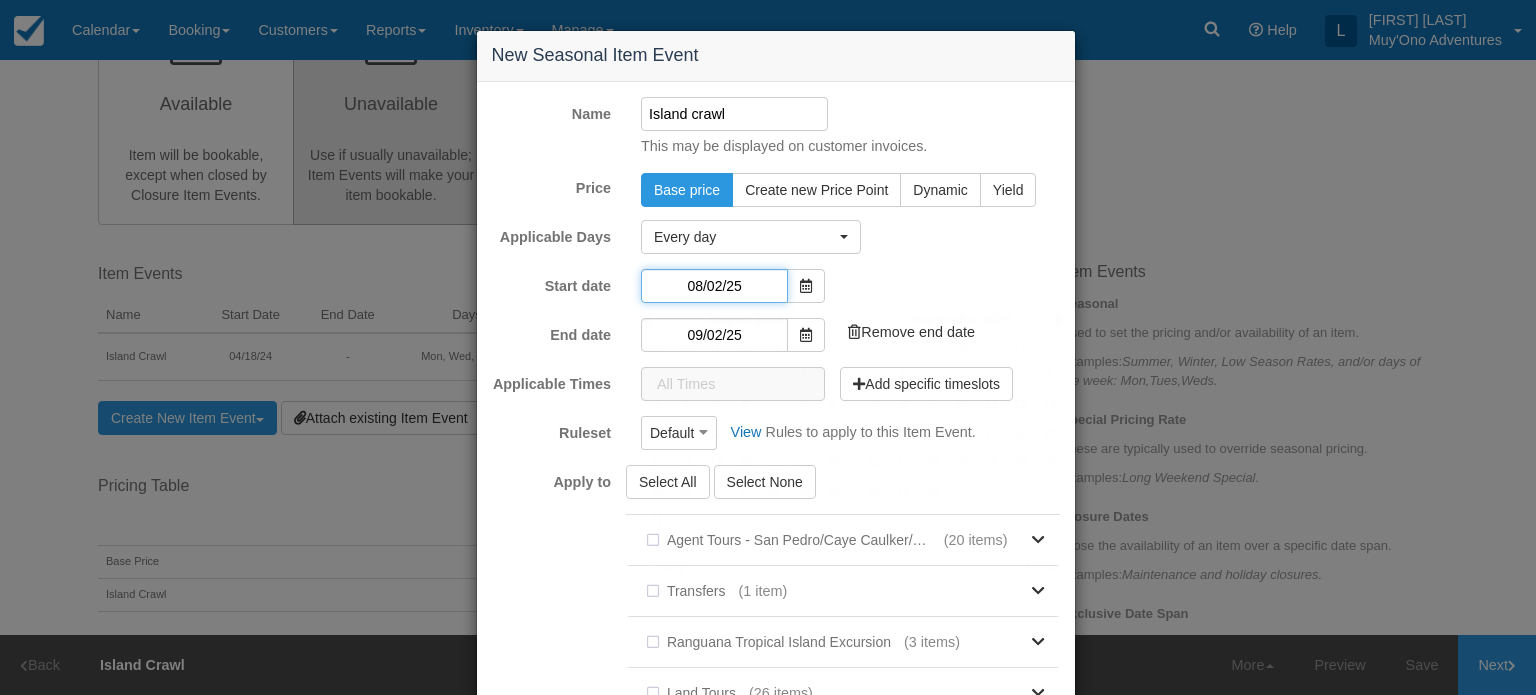 click on "08/02/25" at bounding box center (714, 286) 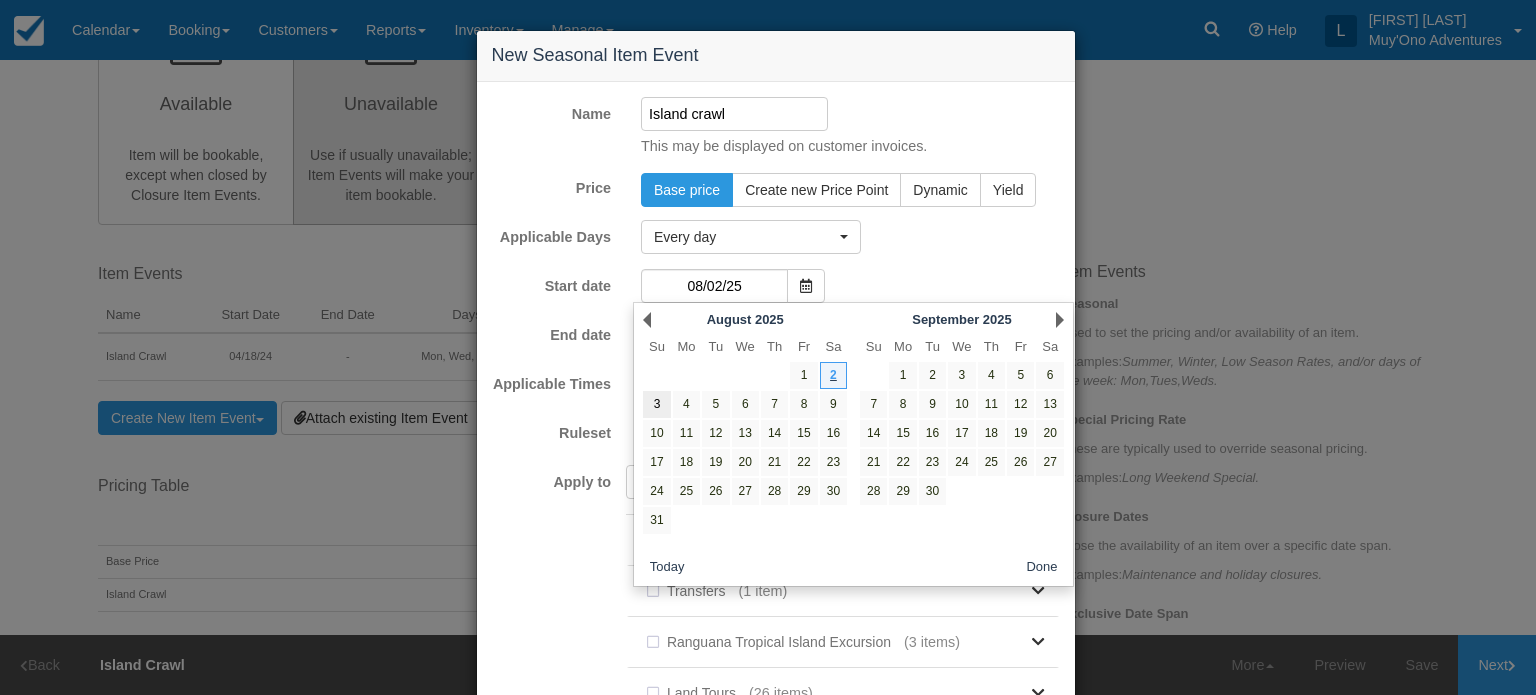 click on "3" at bounding box center [656, 404] 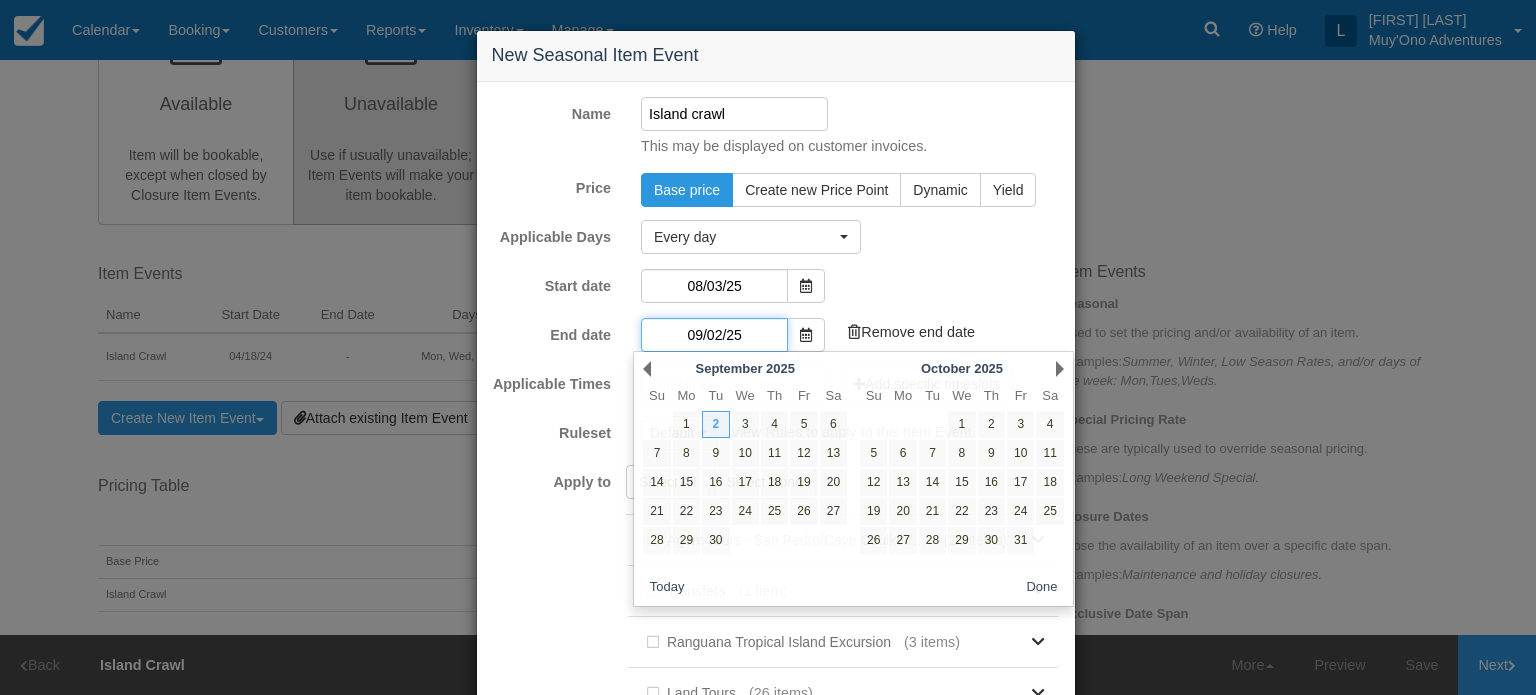 click on "09/02/25" at bounding box center (714, 335) 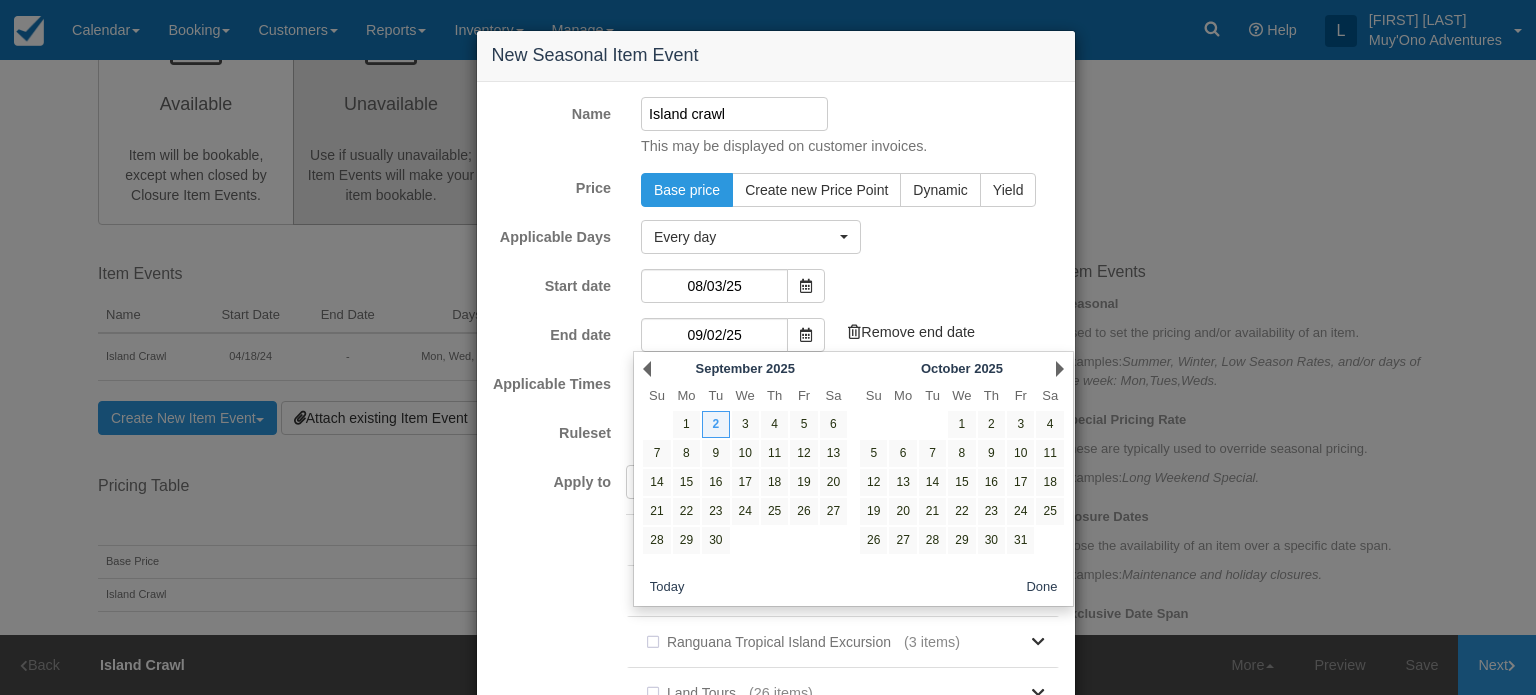 click on "Prev [DATE]" at bounding box center [745, 369] 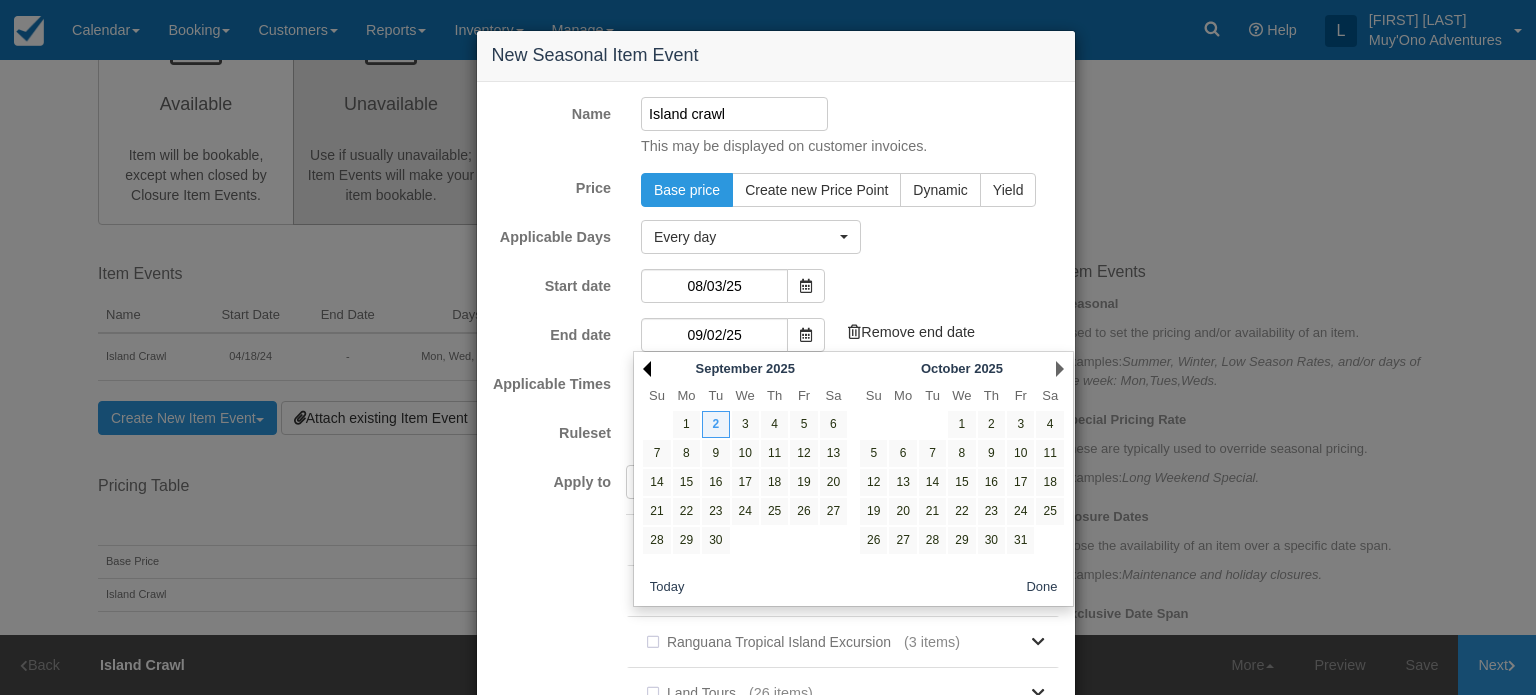 click on "Prev" at bounding box center (647, 369) 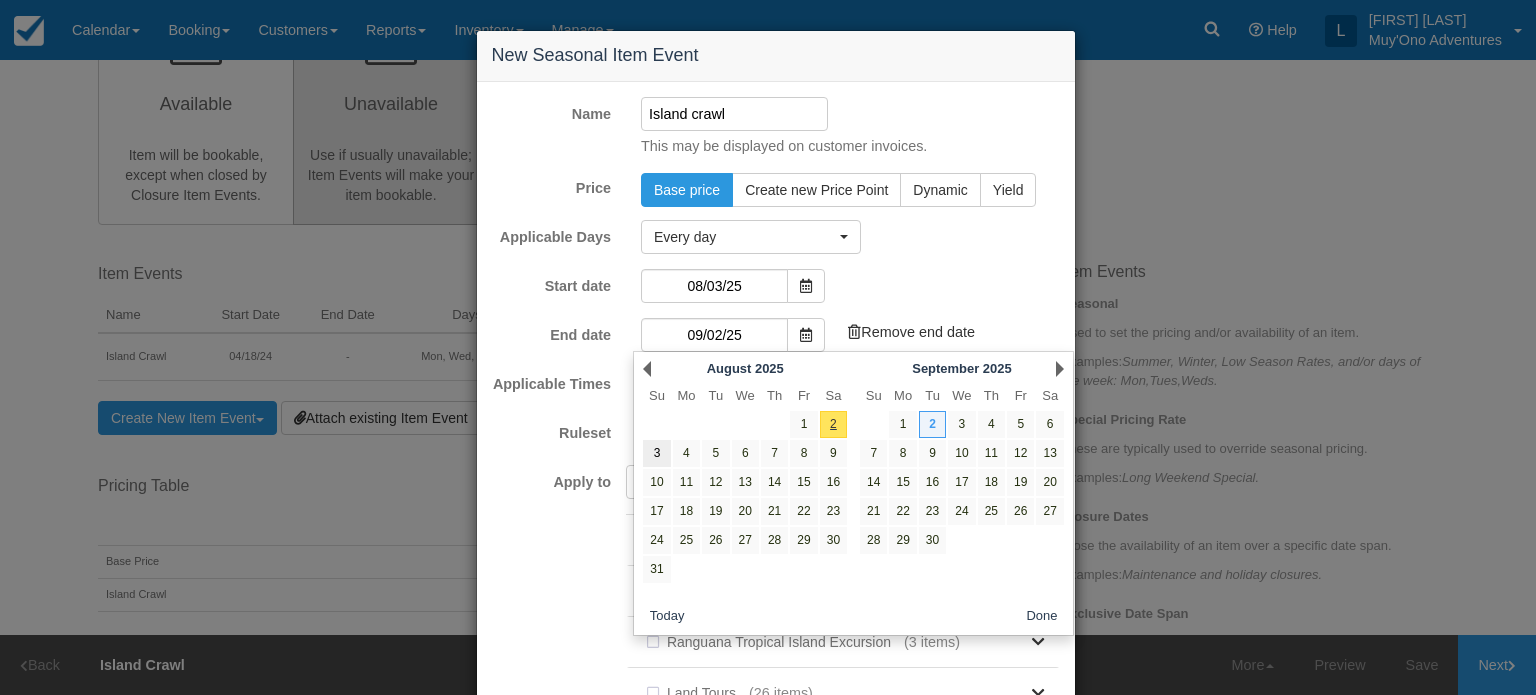 click on "3" at bounding box center [656, 453] 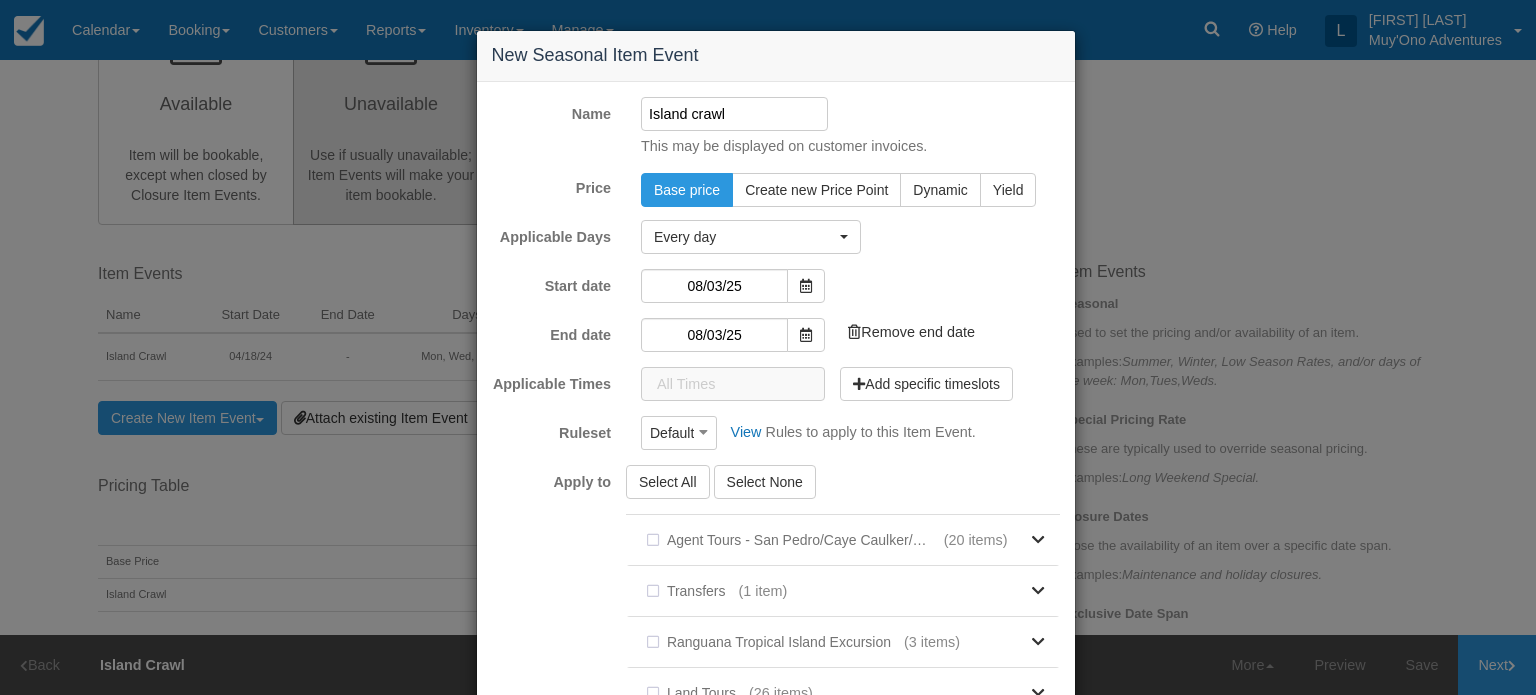 scroll, scrollTop: 354, scrollLeft: 0, axis: vertical 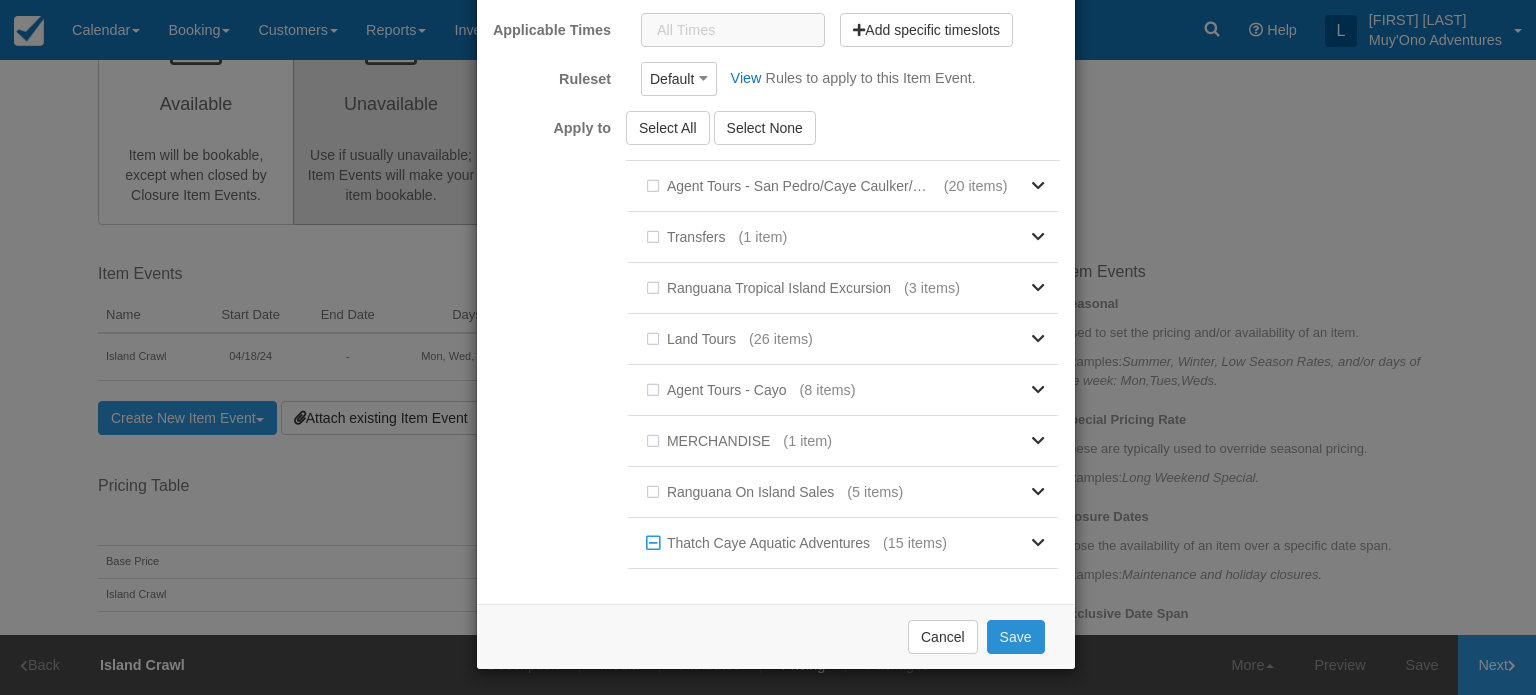 click on "Save" at bounding box center [1016, 637] 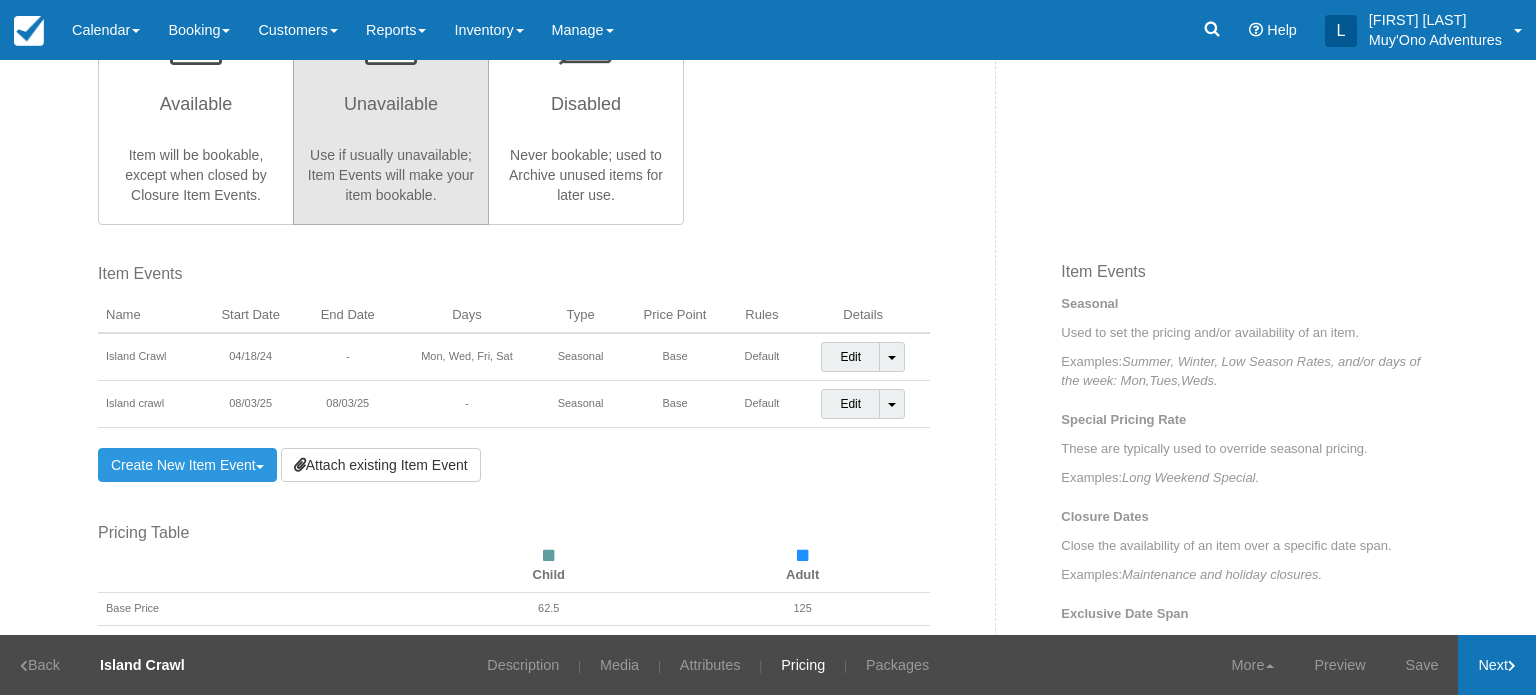 click on "Next" at bounding box center [1497, 665] 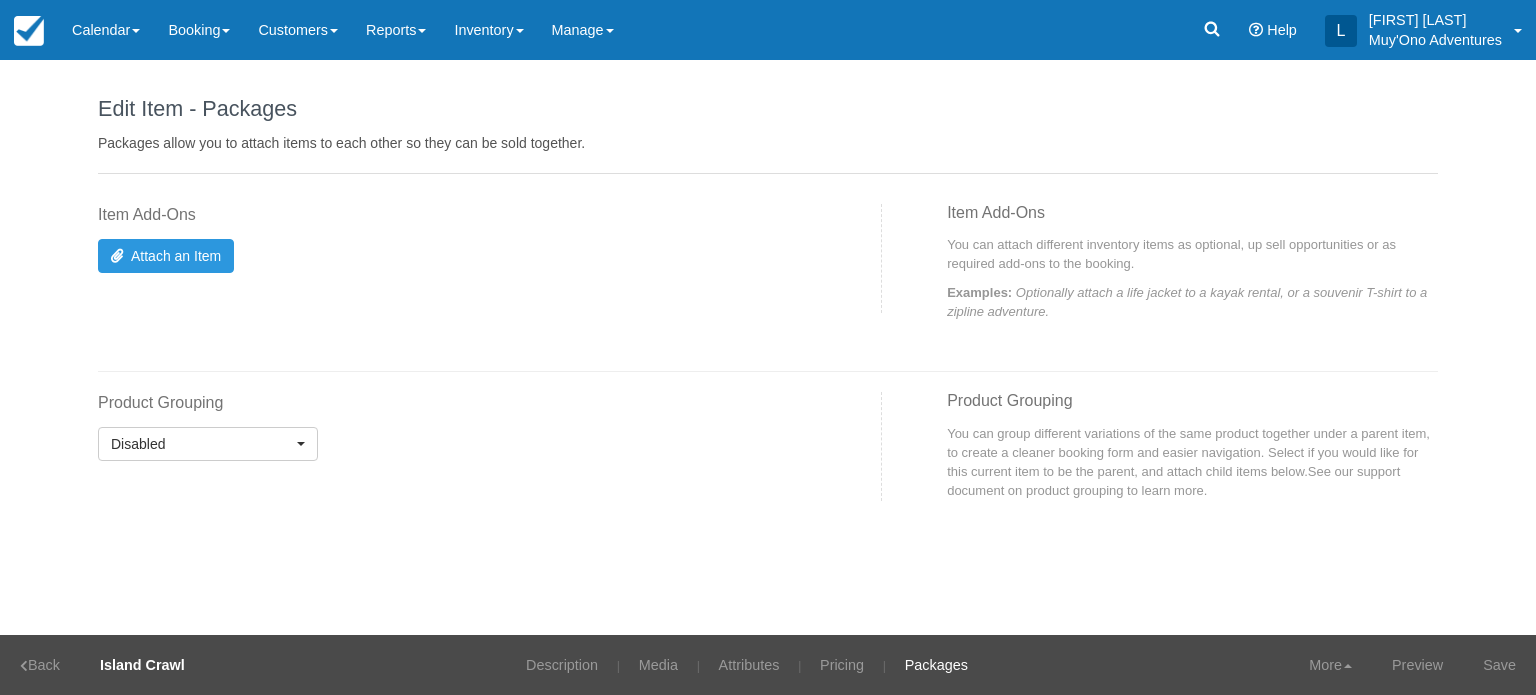scroll, scrollTop: 0, scrollLeft: 0, axis: both 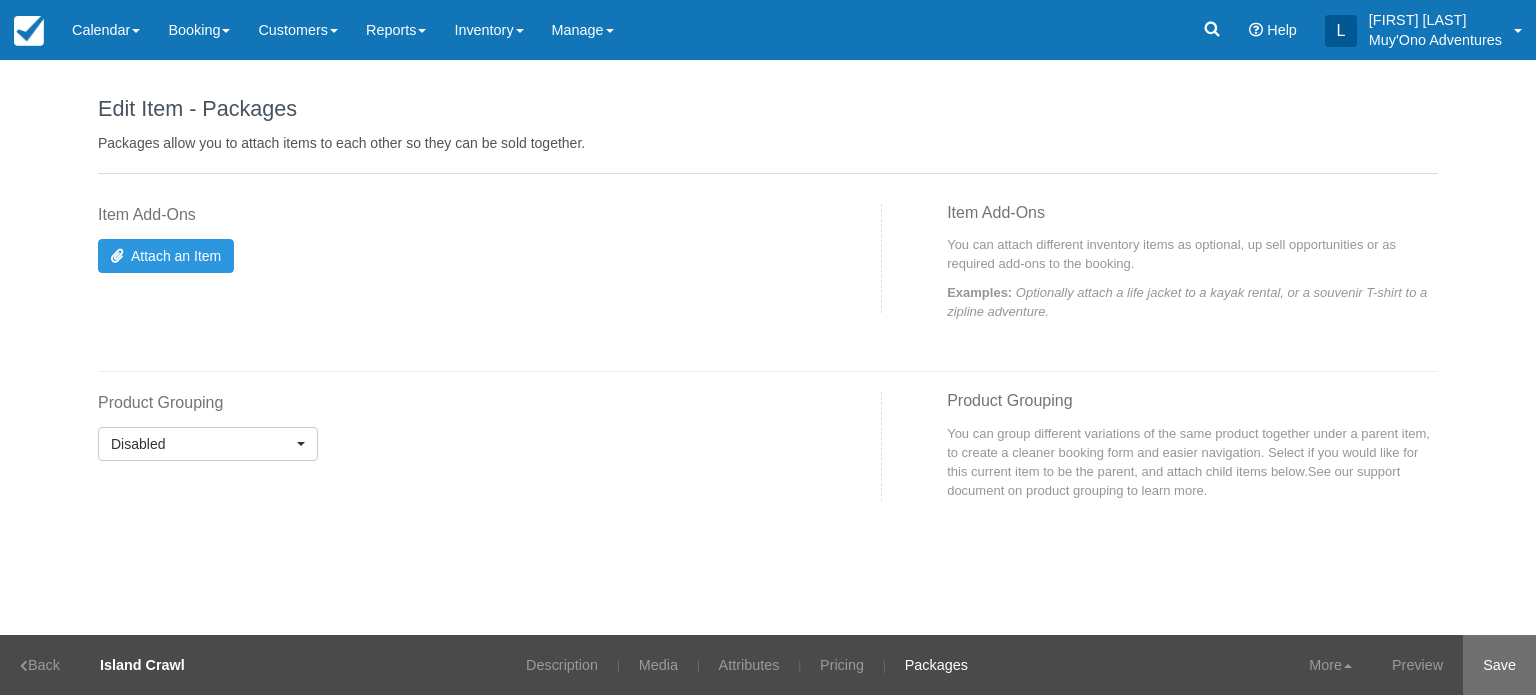 click on "Save" at bounding box center (1499, 665) 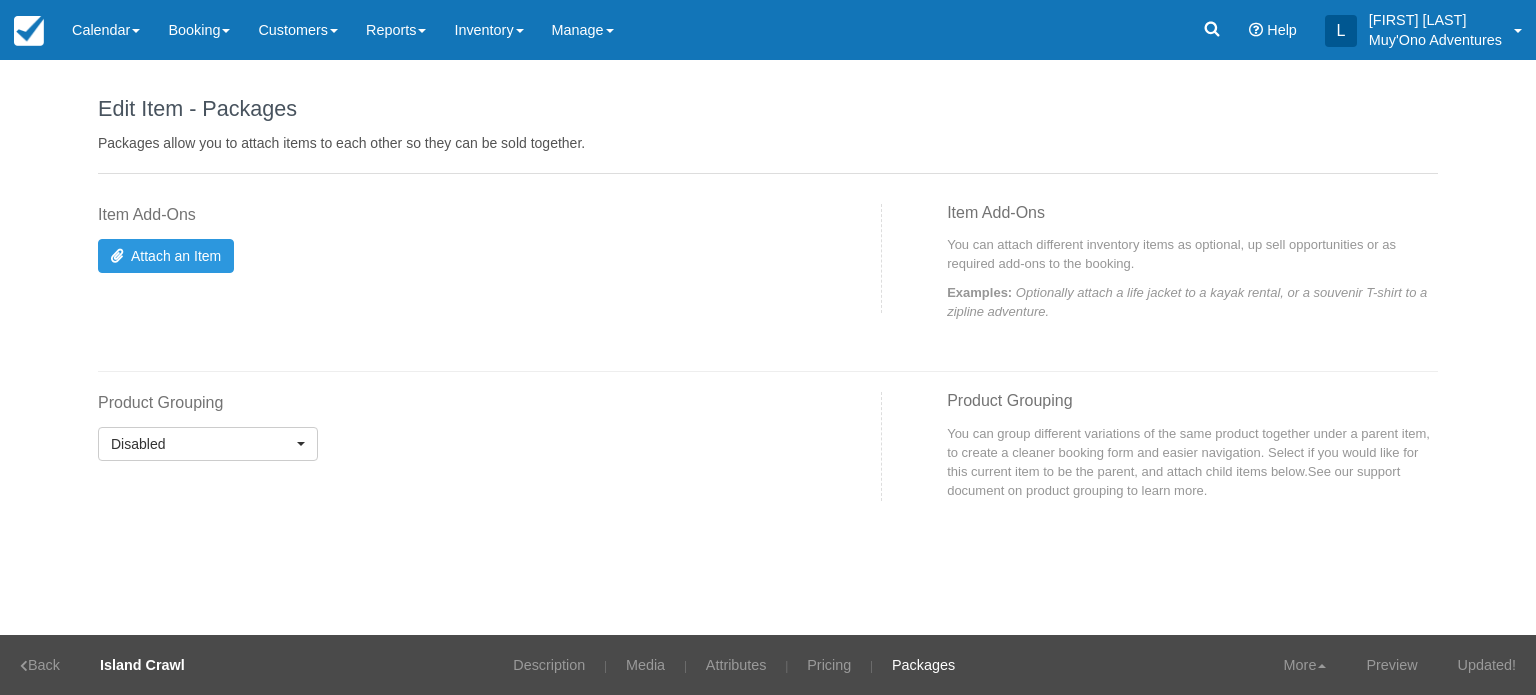 click on "Edit Item - Description
This is your first step to creating your item for your inventory
Category
Thatch Caye Aquatic Adventures   Previously Used Categories Muy'Ono Resorts Gift Certificates Agent Tours - San Pedro/Caye Caulker/Belize City Tours Guides Tip Xunantunich Transfers Hopkins Snorkel- Belize Unknown Belize Underwater; Ocean Tours Belize Underwater - Extras Belize Underwater - Merchandise Ranguana Tropical Island Excursion Land Tours Agent Tours - Cayo MERCHANDISE Ranguana On Island Sales Thatch Caye Aquatic Adventures Create new Category
Muy'Ono Resorts Gift Certificates Agent Tours - San Pedro/Caye Caulker/Belize City Tours Guides Tip Xunantunich Transfers Hopkins Snorkel- Belize Unknown Belize Underwater; Ocean Tours Belize Underwater - Extras Belize Underwater - Merchandise Ranguana Tropical Island Excursion Land Tours Agent Tours - Cayo MERCHANDISE" at bounding box center [768, 347] 